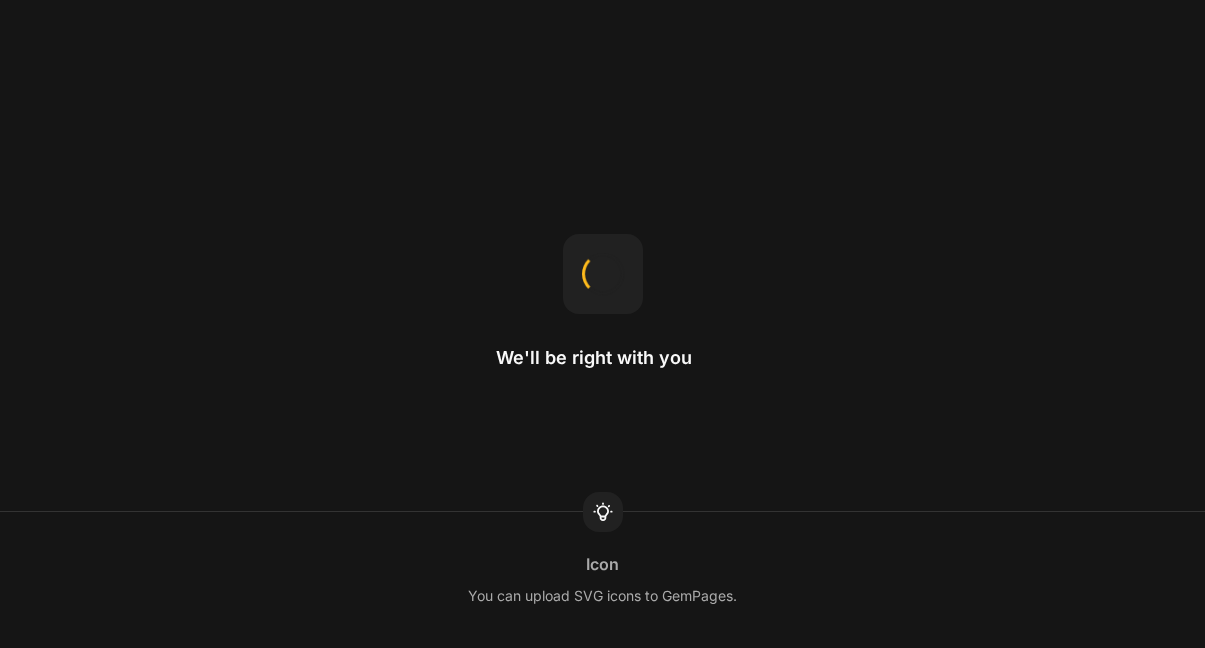 scroll, scrollTop: 0, scrollLeft: 0, axis: both 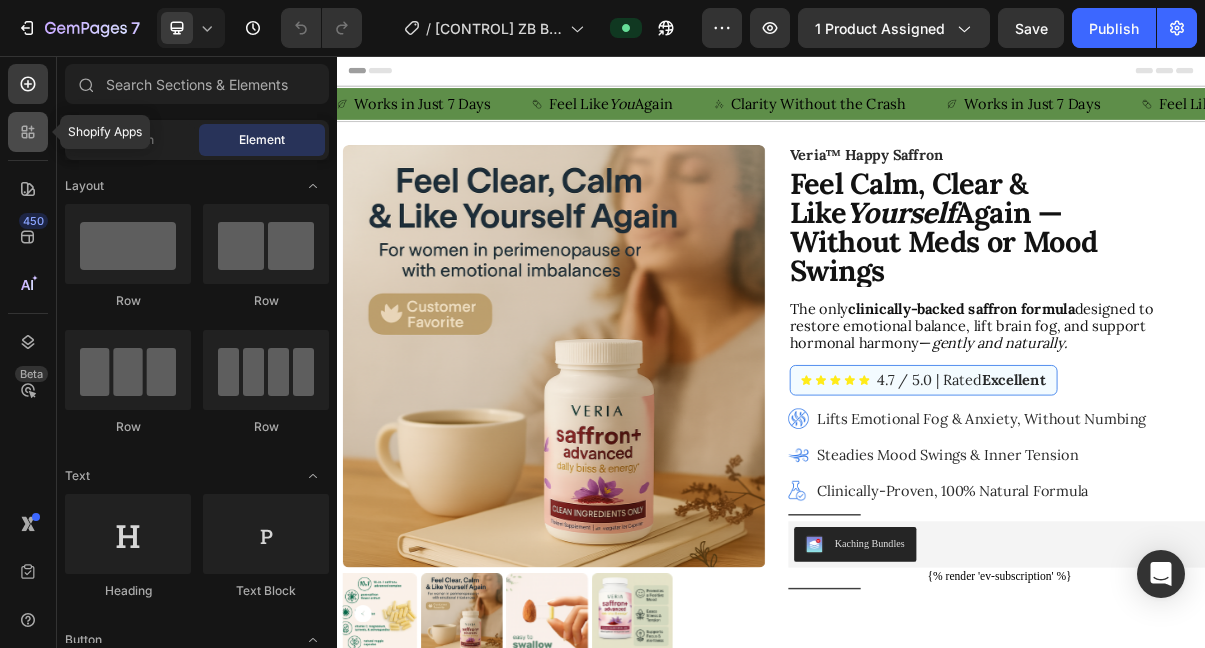click 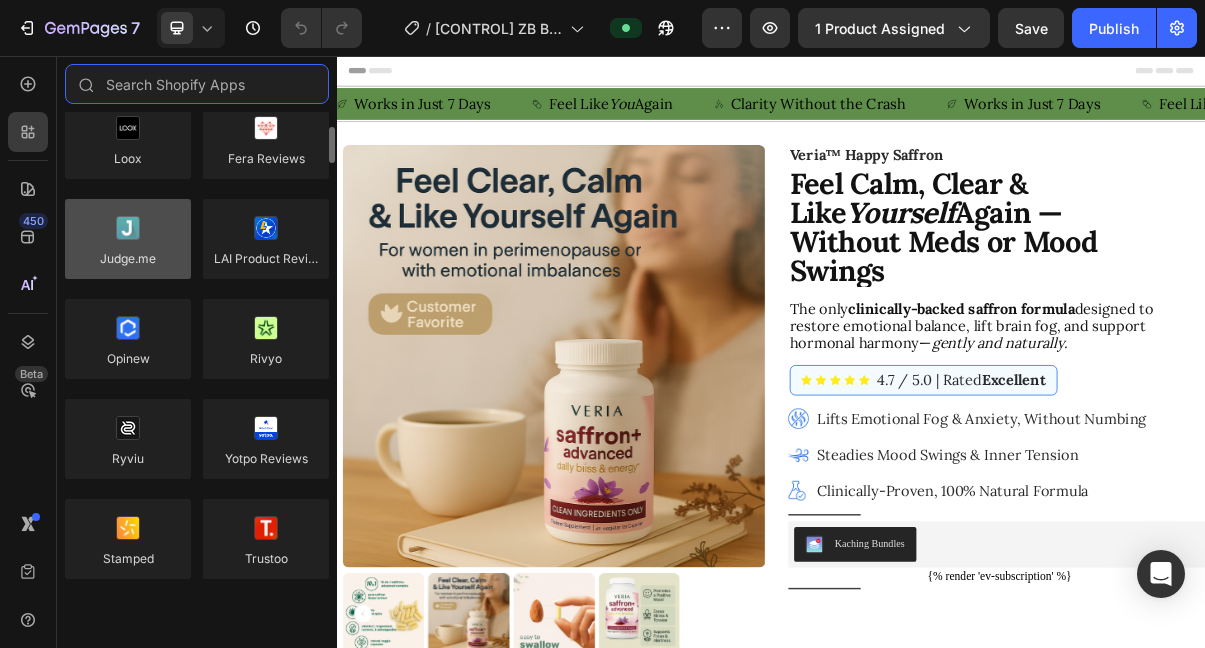 scroll, scrollTop: 67, scrollLeft: 0, axis: vertical 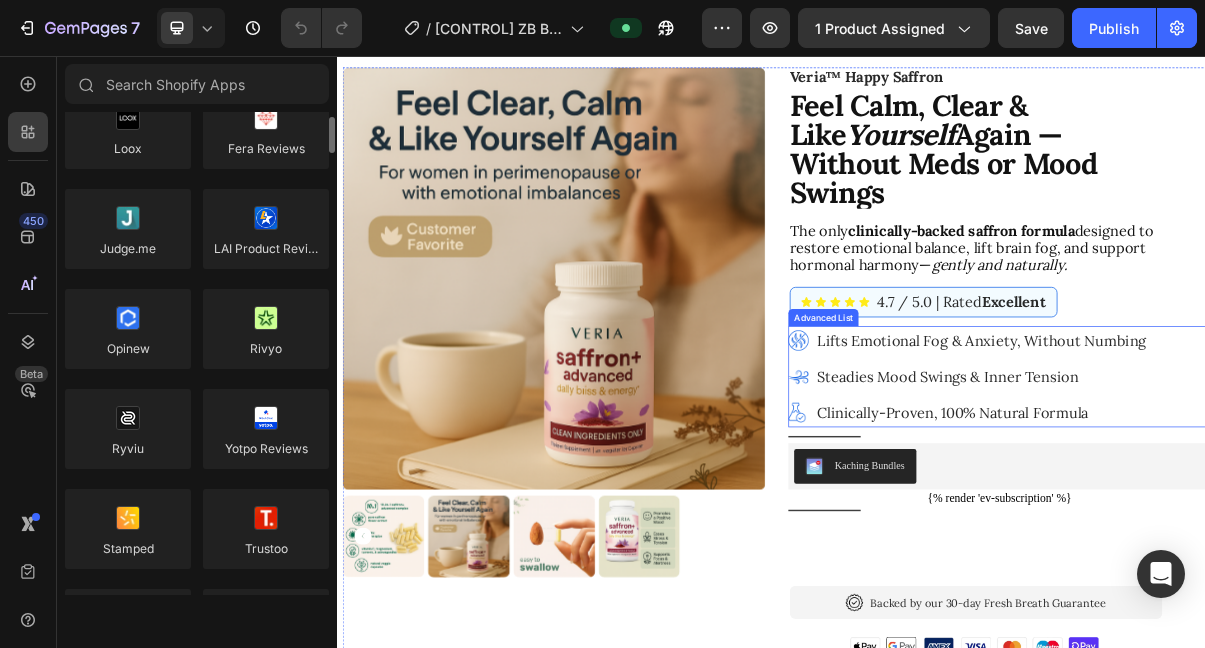 click on "Kaching Bundles" at bounding box center (1253, 623) 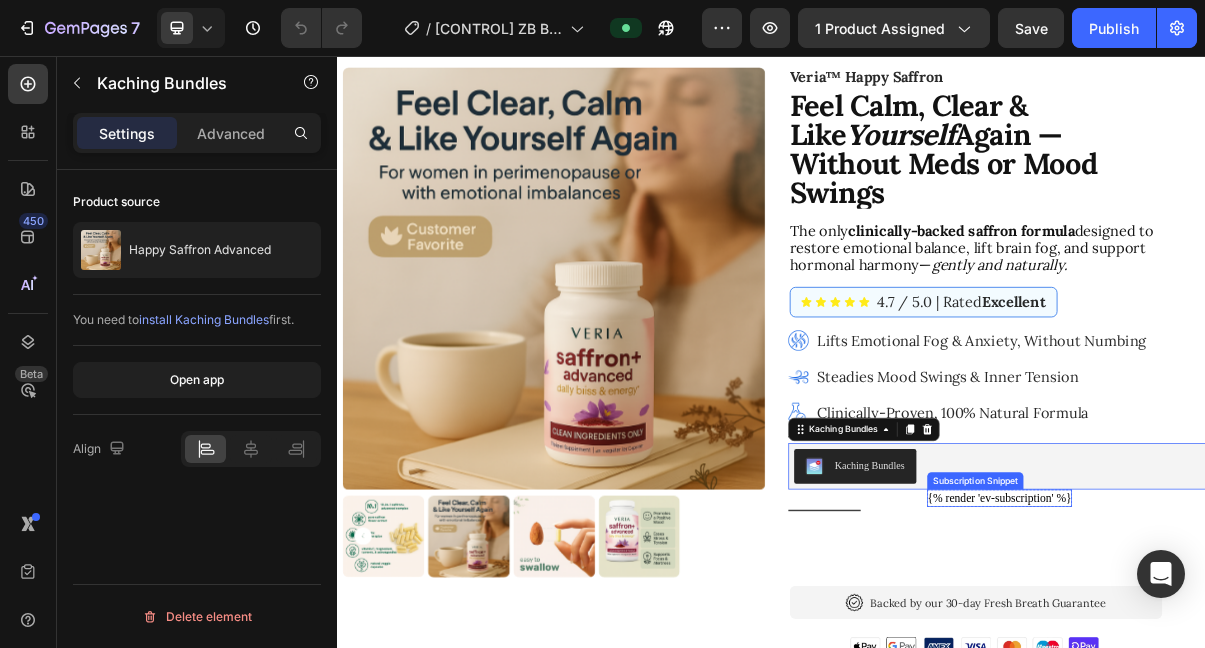 click on "{% render 'ev-subscription' %}" at bounding box center [1252, 667] 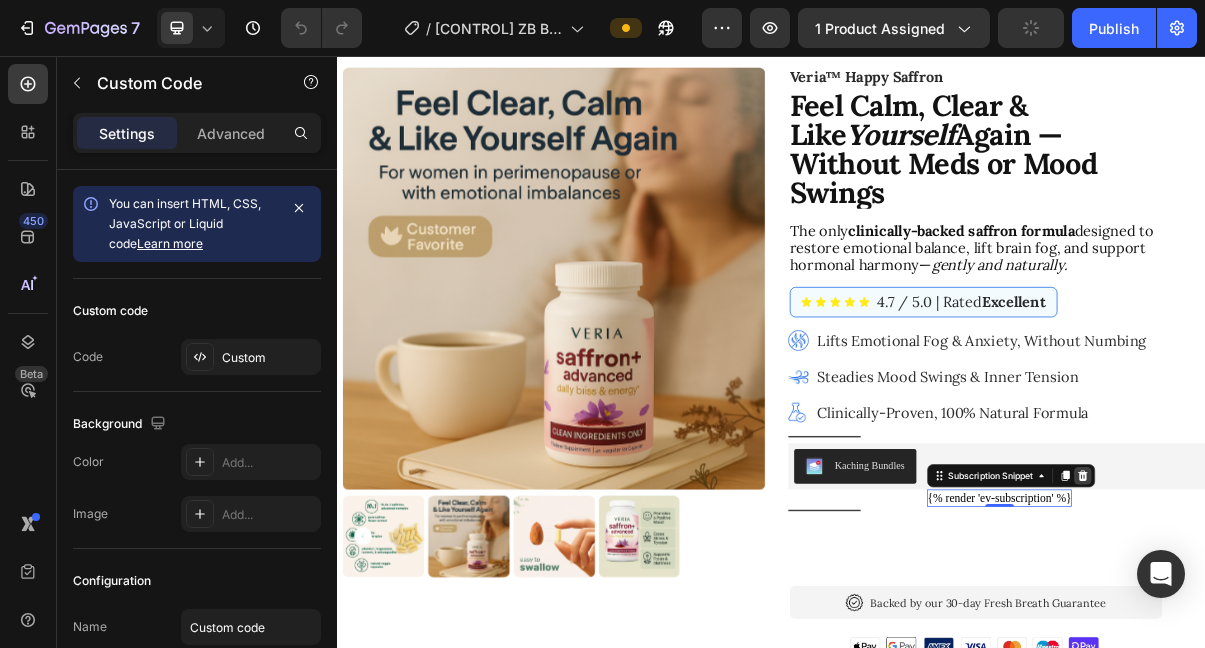click 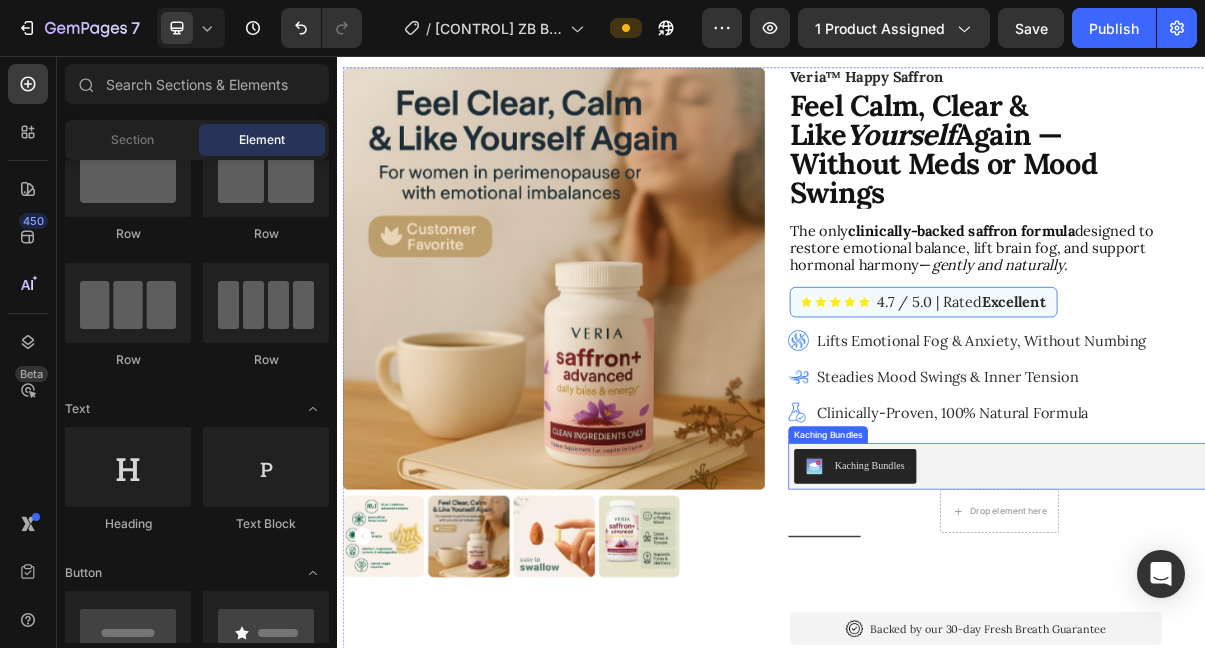 click on "Kaching Bundles" at bounding box center [1253, 623] 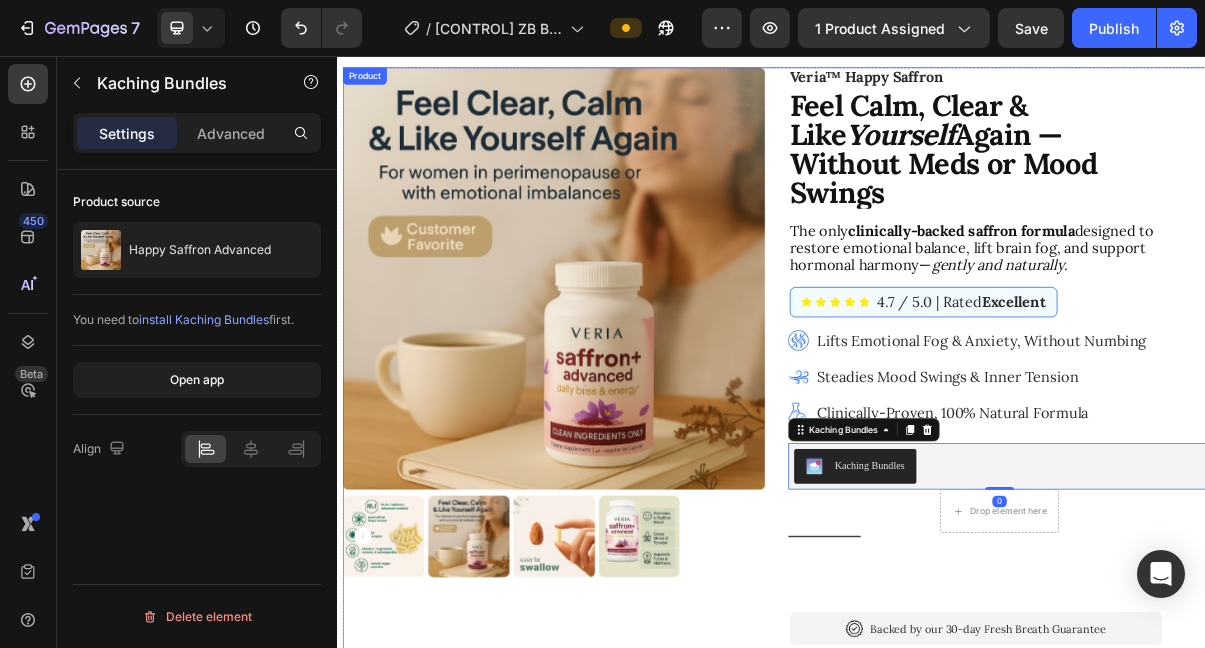 click on "Veria™ Happy Saffron  Text Block Feel Calm, Clear & Like  Yourself  Again — Without Meds or Mood Swings Text Block The only  clinically-backed saffron formula  designed to restore emotional balance, lift brain fog, and support hormonal harmony— gently and naturally. Text Block Icon Icon Icon Icon Icon Icon List 4.7 / 5.0 | Rated  Excellent Text Block Row Image Lifts Emotional Fog & Anxiety, Without Numbing Text Block Image Steadies Mood Swings & Inner Tension Text Block Image Clinically-Proven, 100% Natural Formula Text Block Advanced List                Title Line Kaching Bundles Kaching Bundles   0
Drop element here Row                Title Line Add To Cart Add to Cart Image Backed by our 30-day Fresh Breath Guarantee Text Block Row Image                Title Line
What’s Inside? Accordion
How To Take? Accordion
Shipping & Returns Accordion" at bounding box center (1253, 668) 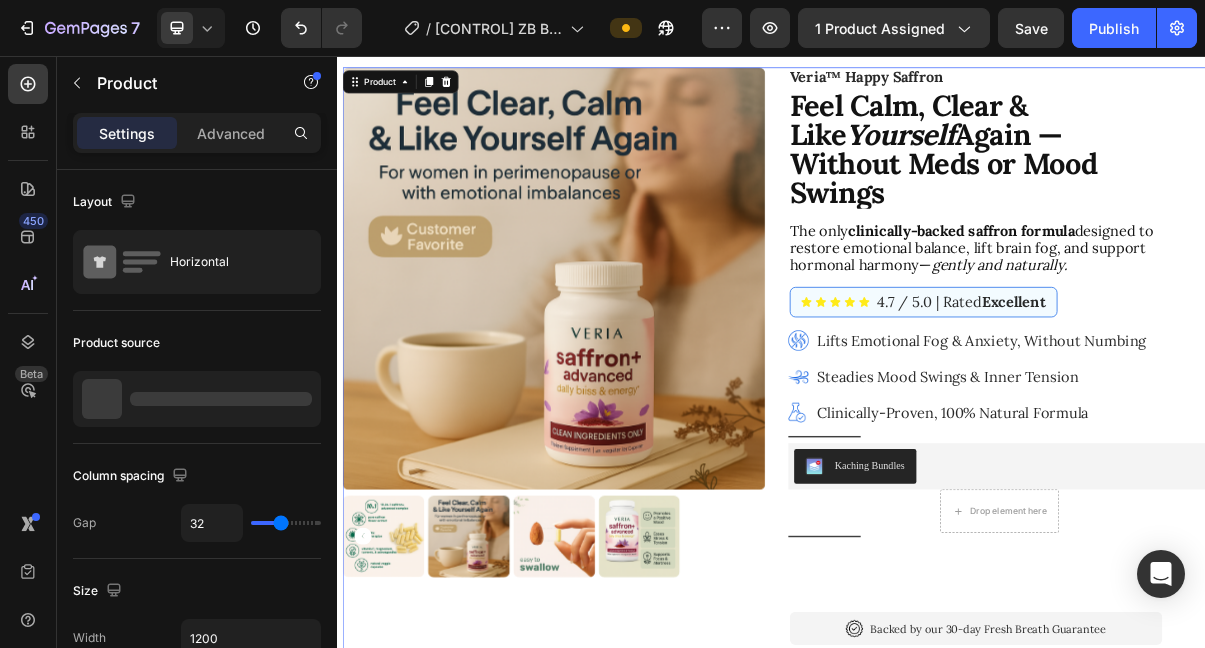 click on "Veria™ Happy Saffron  Text Block Feel Calm, Clear & Like  Yourself  Again — Without Meds or Mood Swings Text Block The only  clinically-backed saffron formula  designed to restore emotional balance, lift brain fog, and support hormonal harmony— gently and naturally. Text Block Icon Icon Icon Icon Icon Icon List 4.7 / 5.0 | Rated  Excellent Text Block Row Image Lifts Emotional Fog & Anxiety, Without Numbing Text Block Image Steadies Mood Swings & Inner Tension Text Block Image Clinically-Proven, 100% Natural Formula Text Block Advanced List                Title Line Kaching Bundles Kaching Bundles
Drop element here Row                Title Line Add To Cart Add to Cart Image Backed by our 30-day Fresh Breath Guarantee Text Block Row Image                Title Line
What’s Inside? Accordion
How To Take? Accordion
Shipping & Returns Accordion" at bounding box center (1253, 668) 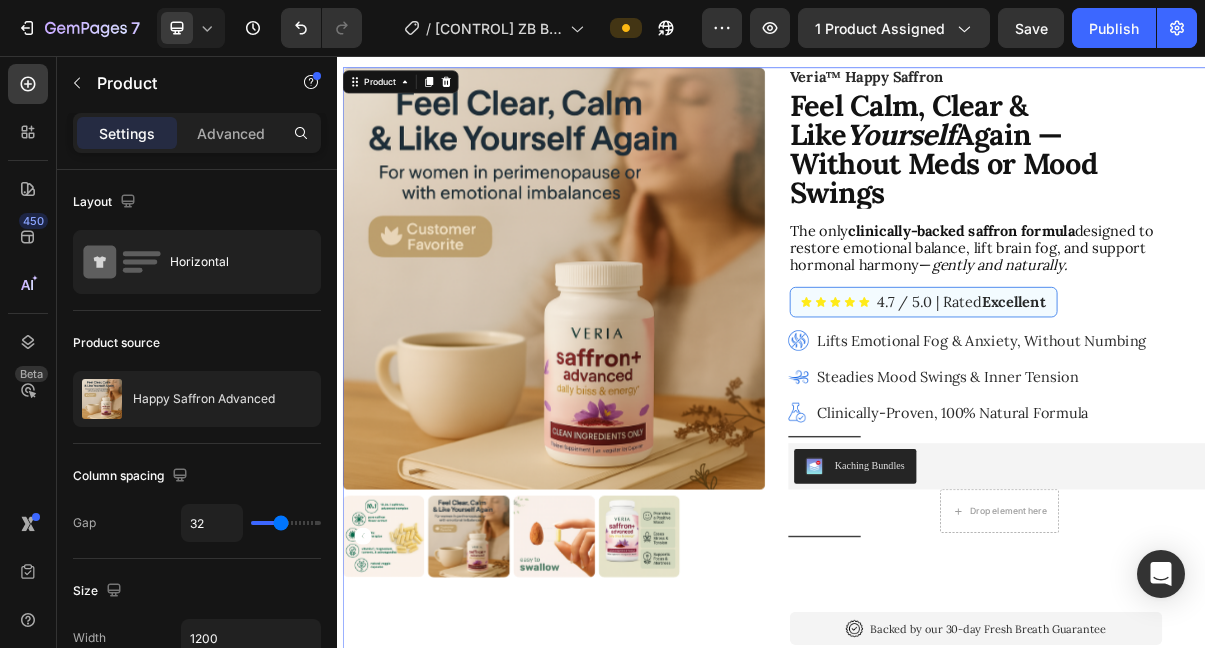 click on "Veria™ Happy Saffron  Text Block Feel Calm, Clear & Like  Yourself  Again — Without Meds or Mood Swings Text Block The only  clinically-backed saffron formula  designed to restore emotional balance, lift brain fog, and support hormonal harmony— gently and naturally. Text Block Icon Icon Icon Icon Icon Icon List 4.7 / 5.0 | Rated  Excellent Text Block Row Image Lifts Emotional Fog & Anxiety, Without Numbing Text Block Image Steadies Mood Swings & Inner Tension Text Block Image Clinically-Proven, 100% Natural Formula Text Block Advanced List                Title Line Kaching Bundles Kaching Bundles
Drop element here Row                Title Line Add To Cart Add to Cart Image Backed by our 30-day Fresh Breath Guarantee Text Block Row Image                Title Line
What’s Inside? Accordion
How To Take? Accordion
Shipping & Returns Accordion" at bounding box center [1253, 668] 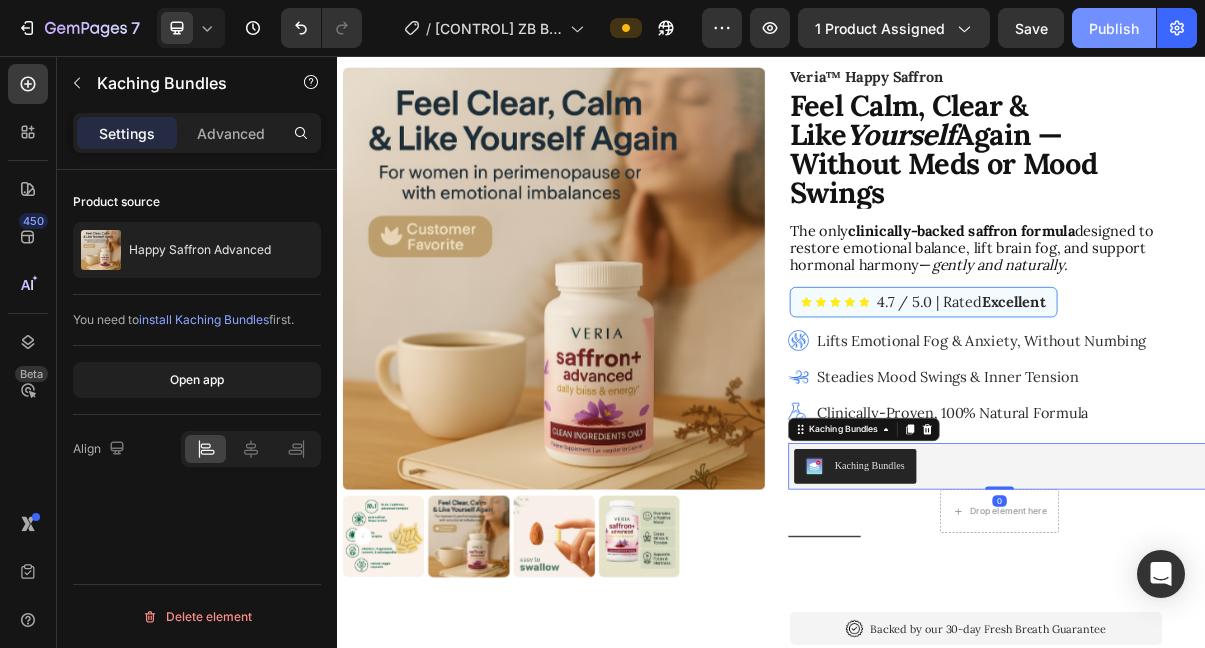 click on "Publish" at bounding box center [1114, 28] 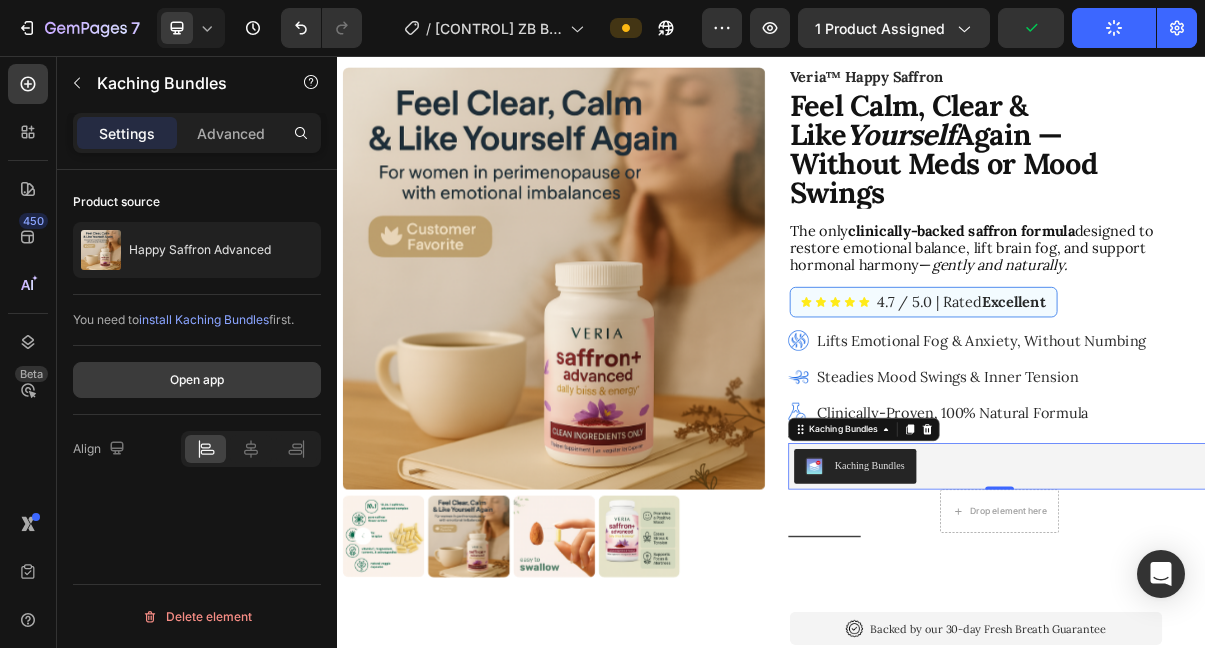 click on "Open app" at bounding box center (197, 380) 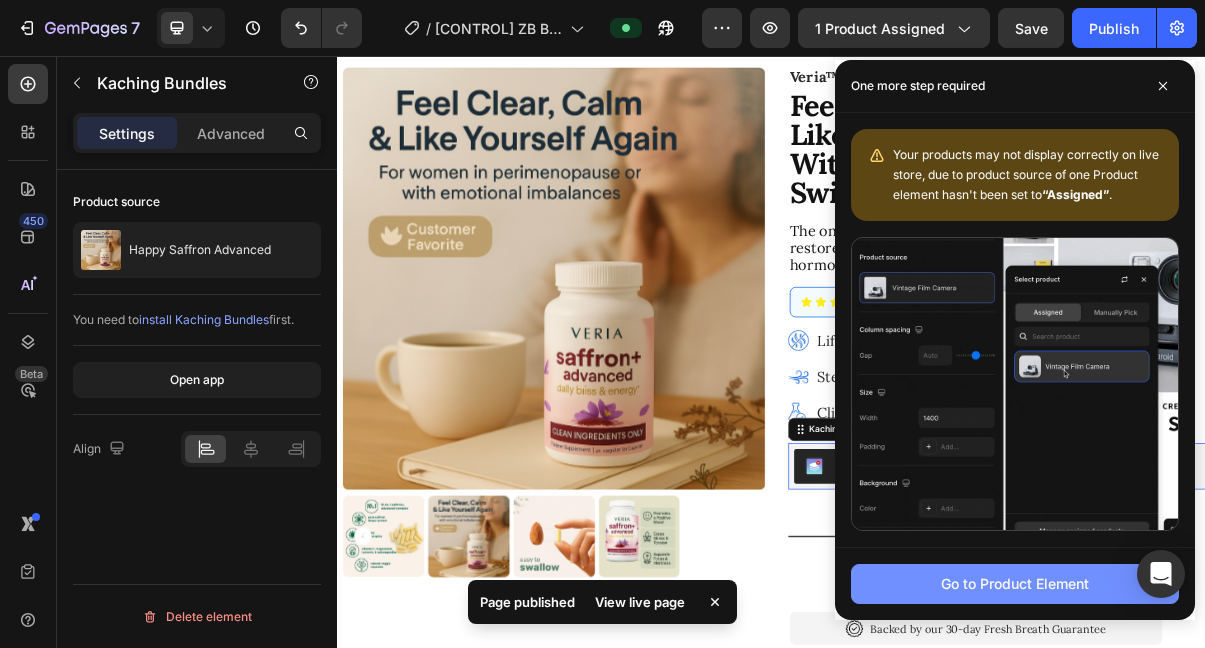 click on "Go to Product Element" at bounding box center [1015, 583] 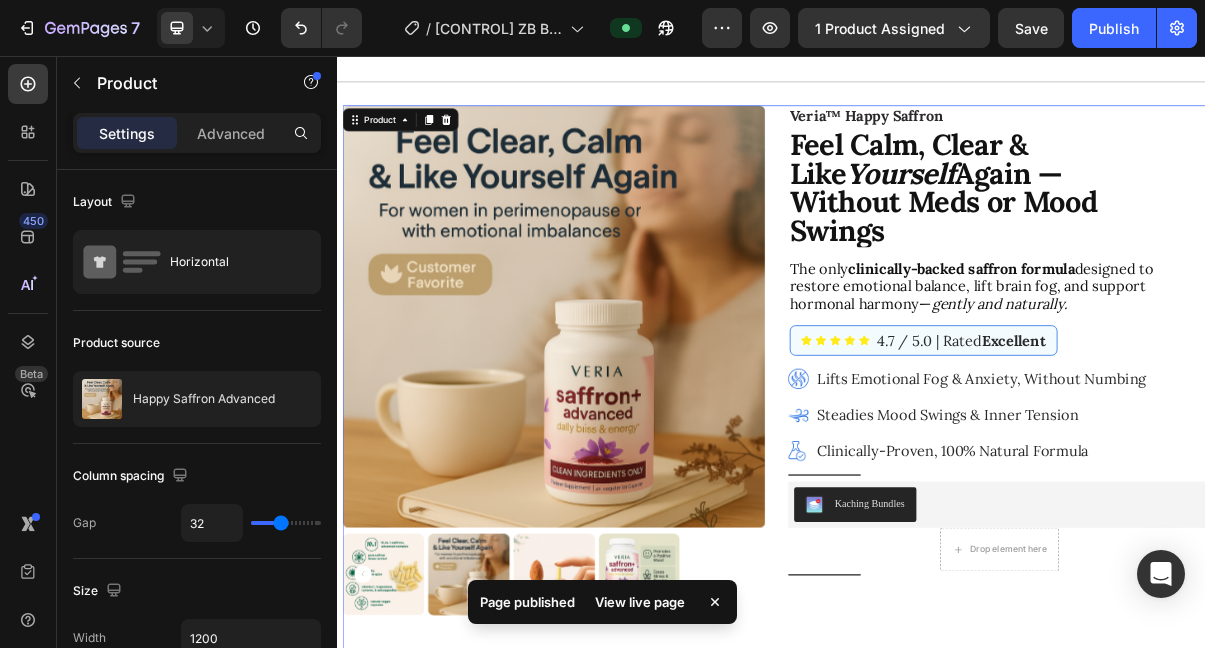 scroll, scrollTop: 55, scrollLeft: 0, axis: vertical 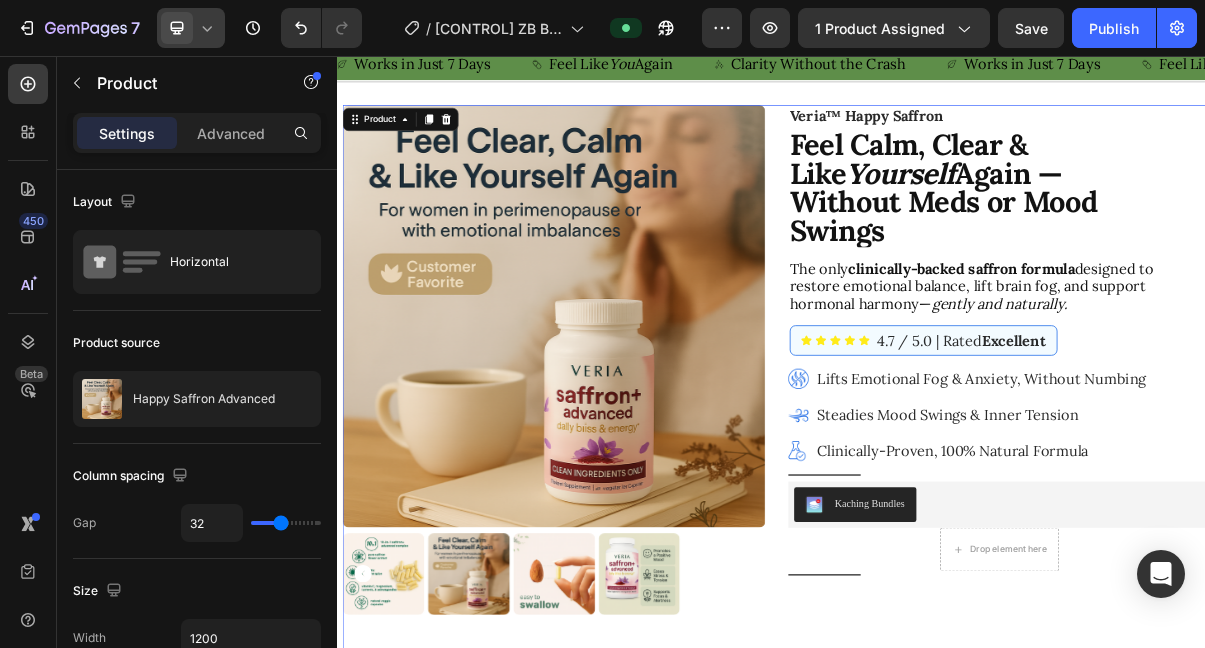 click 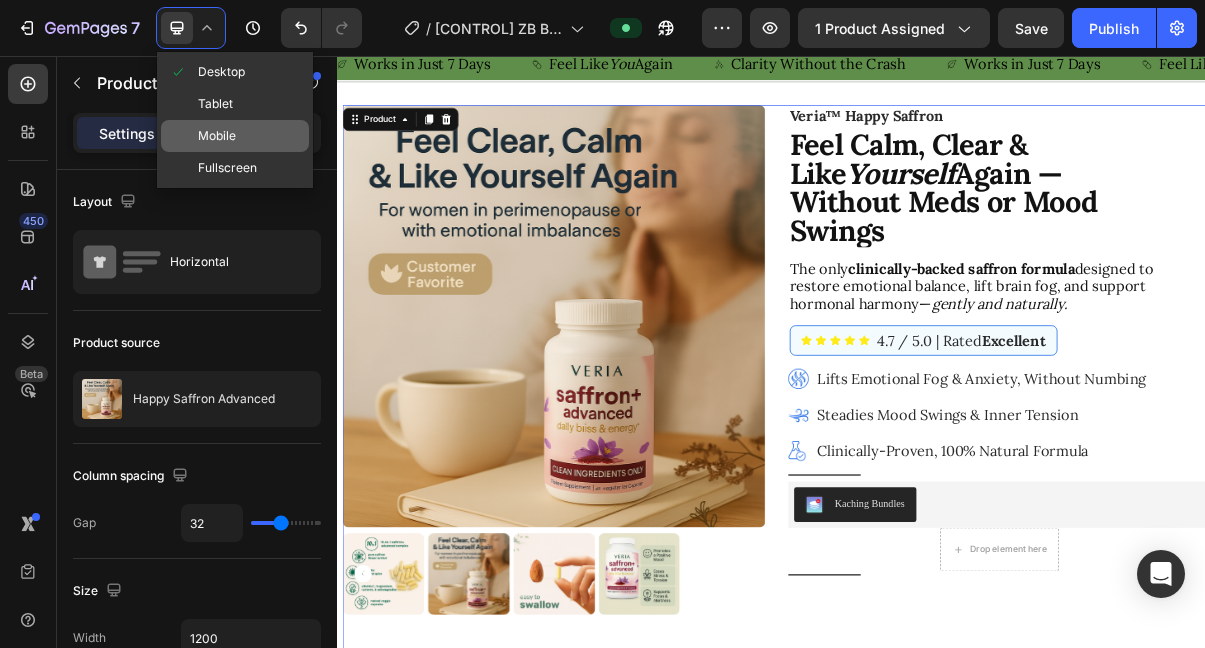 drag, startPoint x: 206, startPoint y: 120, endPoint x: 19, endPoint y: 233, distance: 218.49028 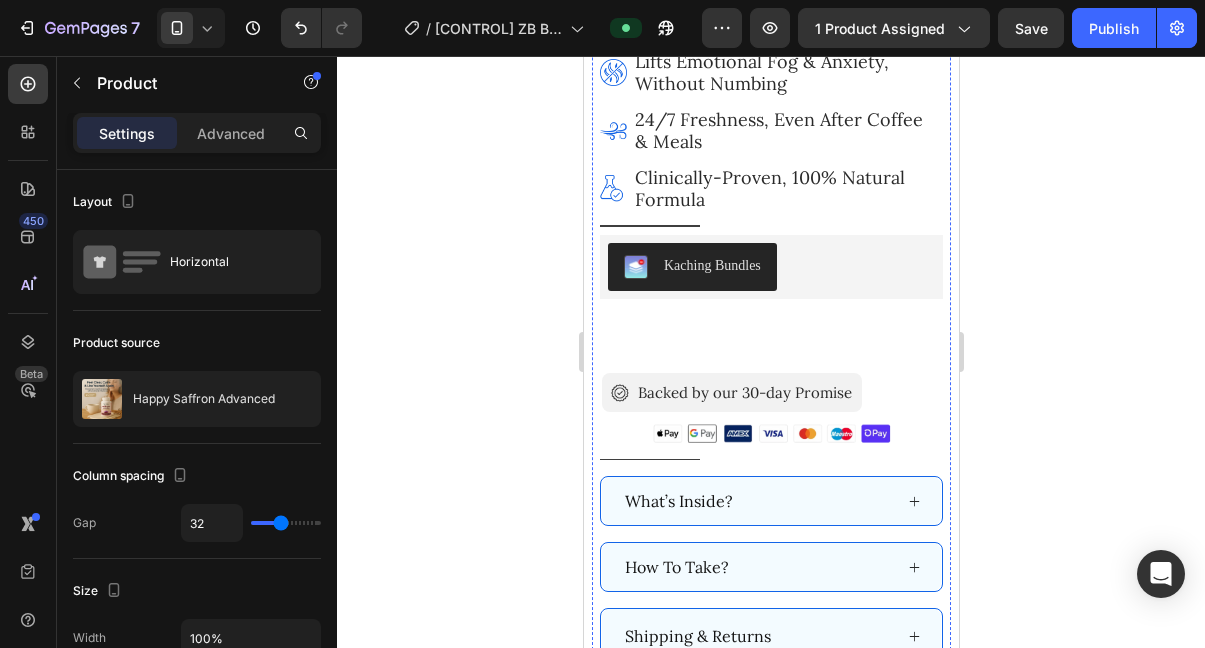 scroll, scrollTop: 706, scrollLeft: 0, axis: vertical 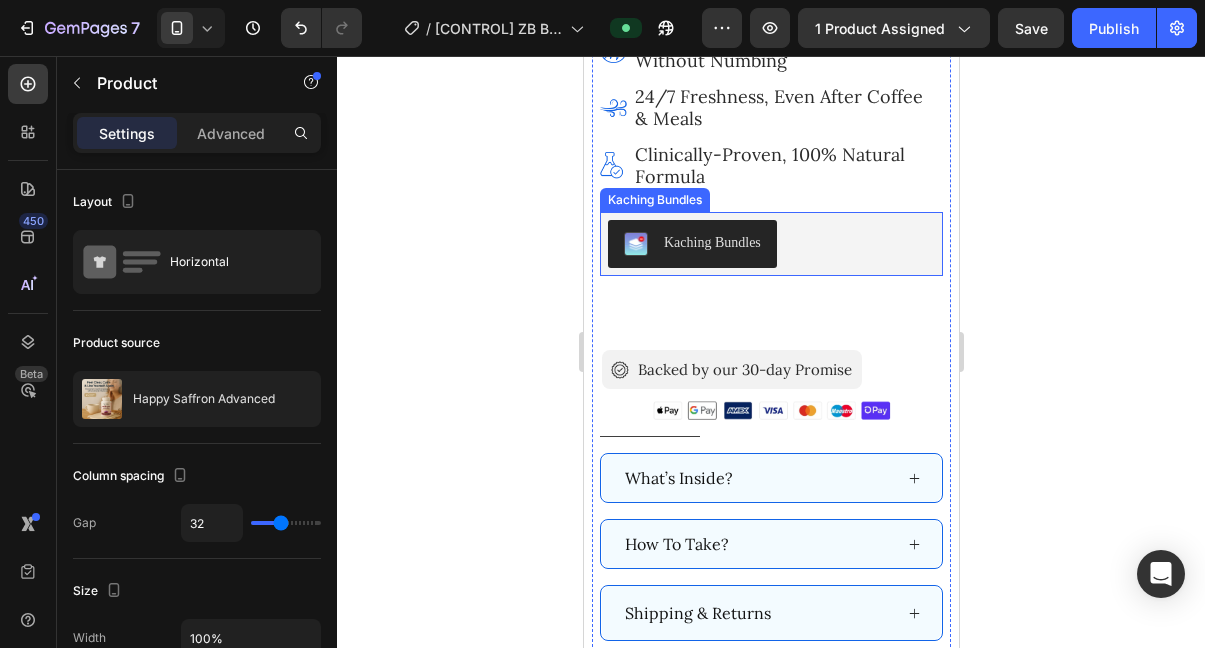 click on "Kaching Bundles" at bounding box center [770, 244] 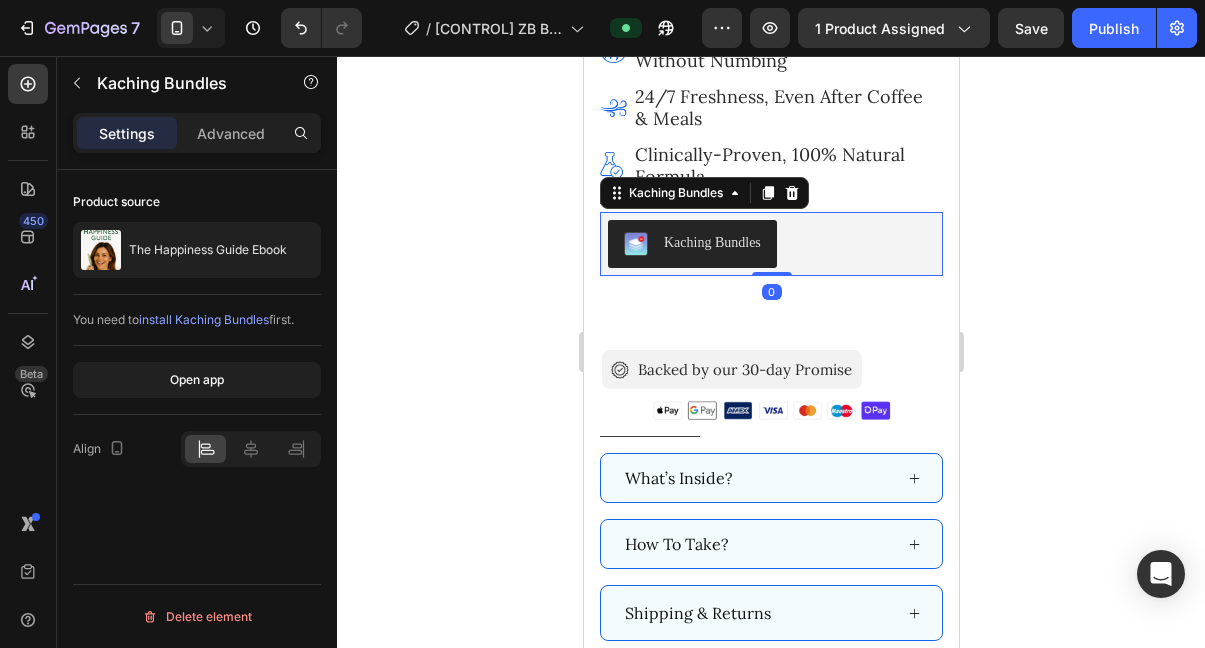scroll, scrollTop: 712, scrollLeft: 0, axis: vertical 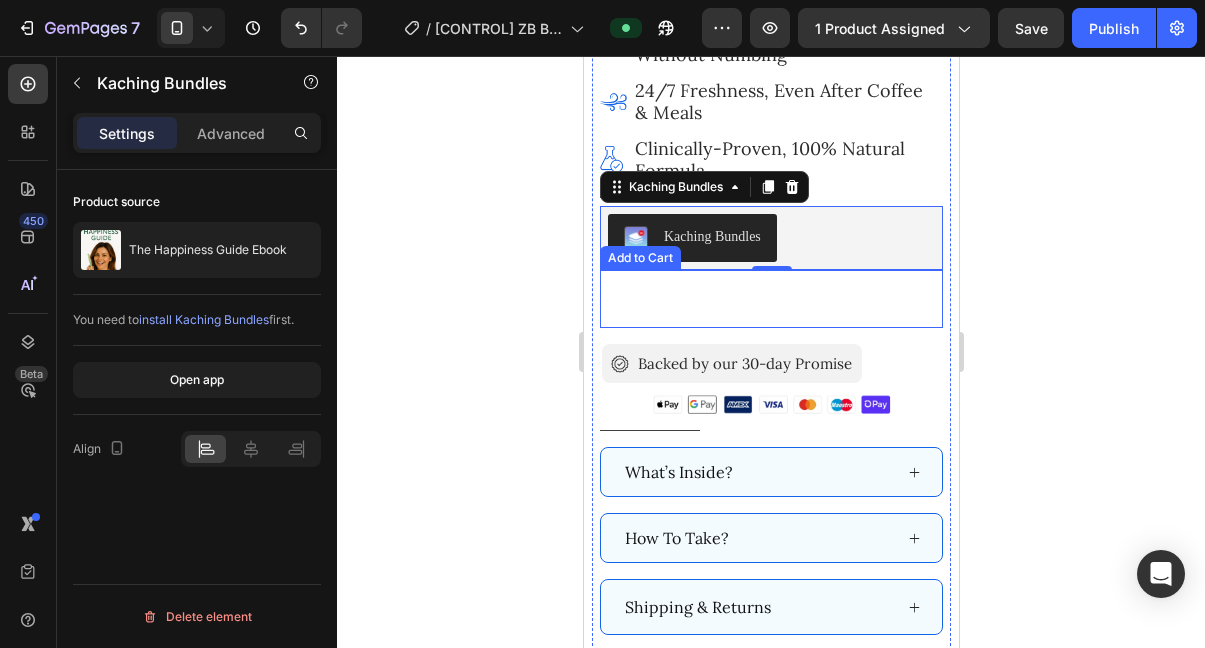click on "Add To Cart" at bounding box center (770, 299) 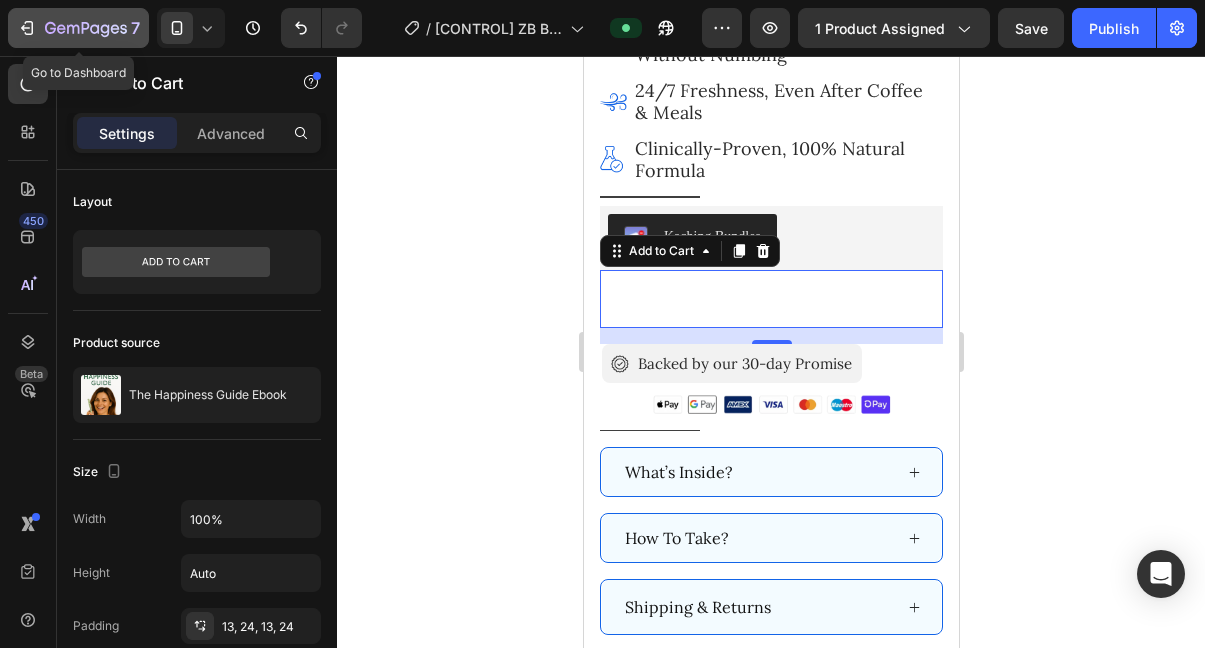 click 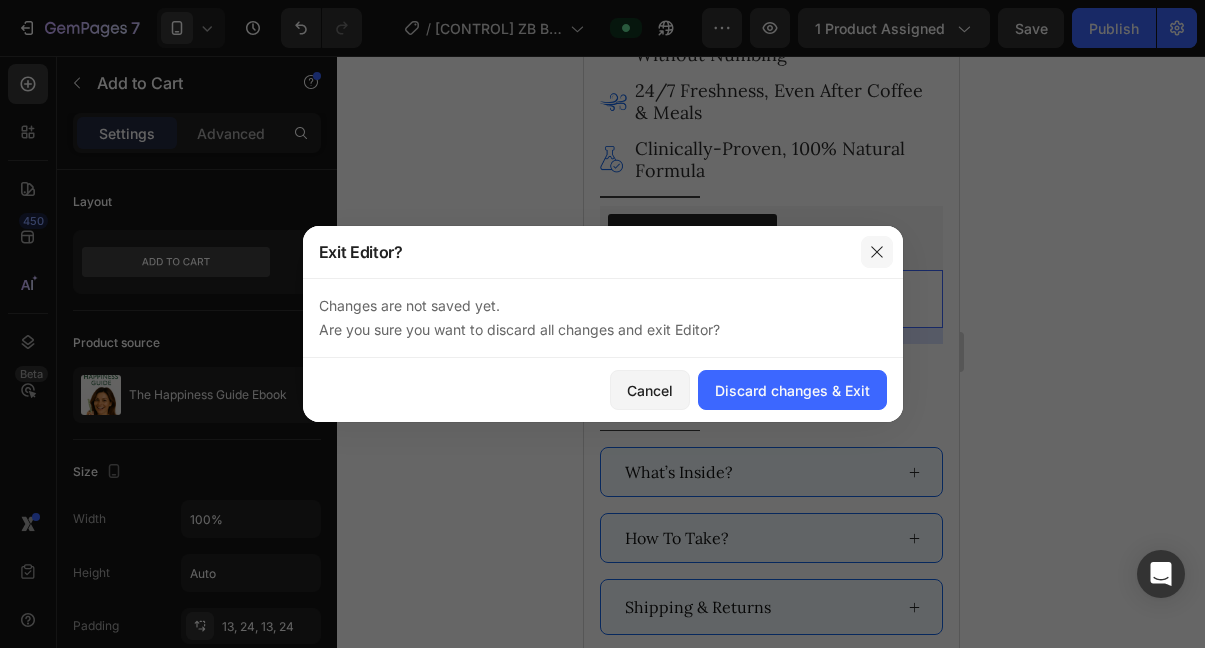 click 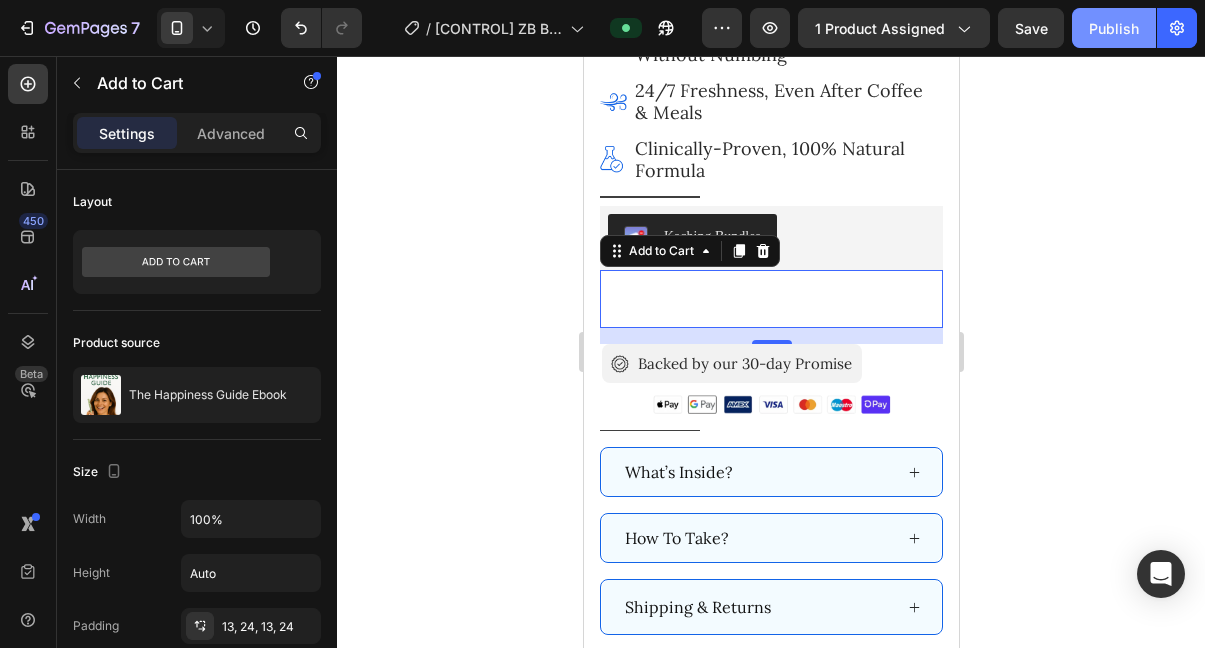 click on "Publish" at bounding box center (1114, 28) 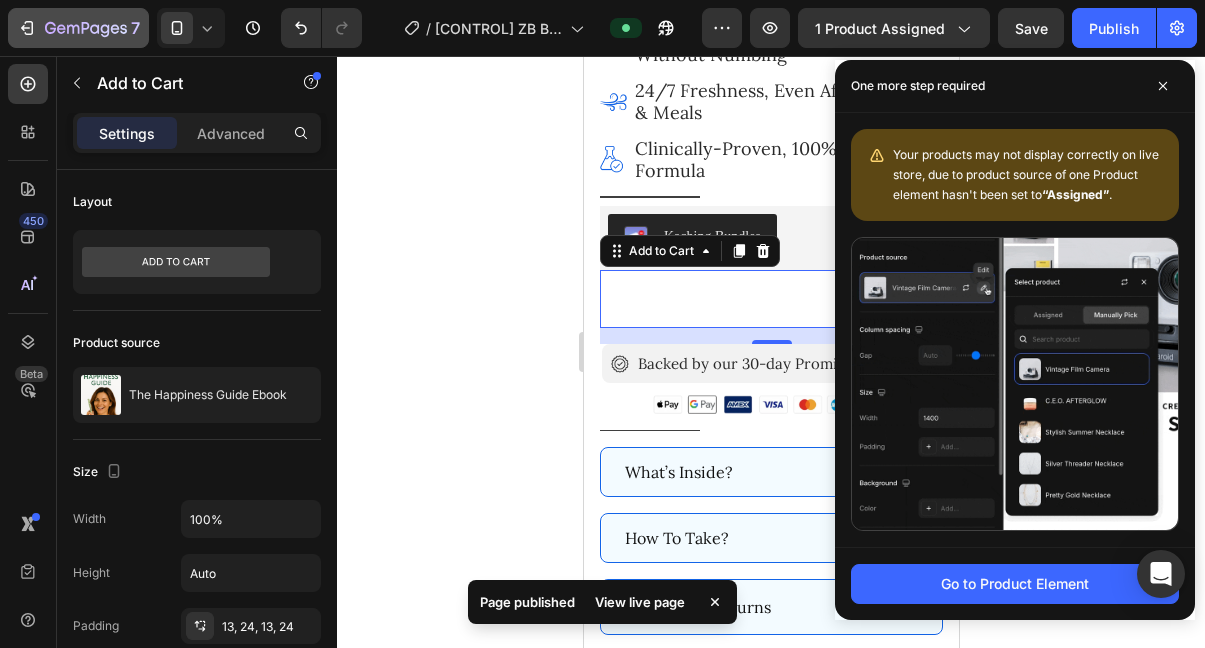 click on "7" at bounding box center [78, 28] 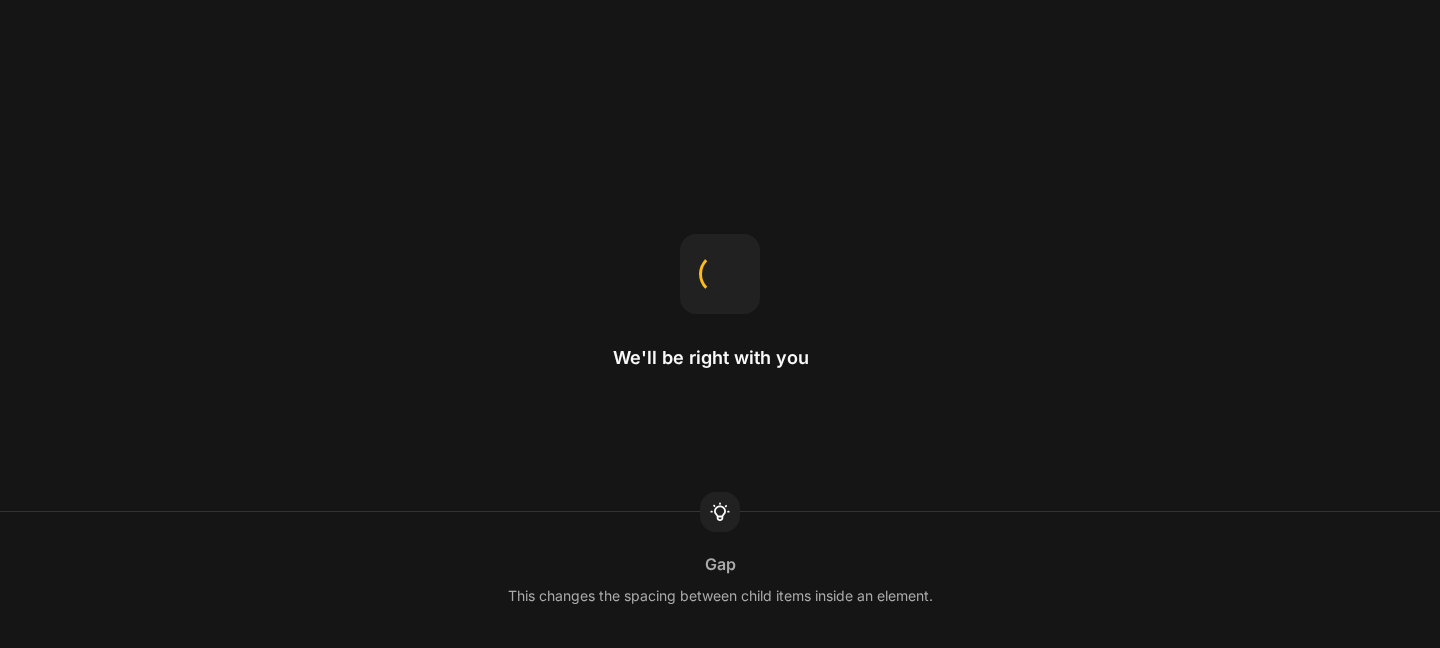 scroll, scrollTop: 0, scrollLeft: 0, axis: both 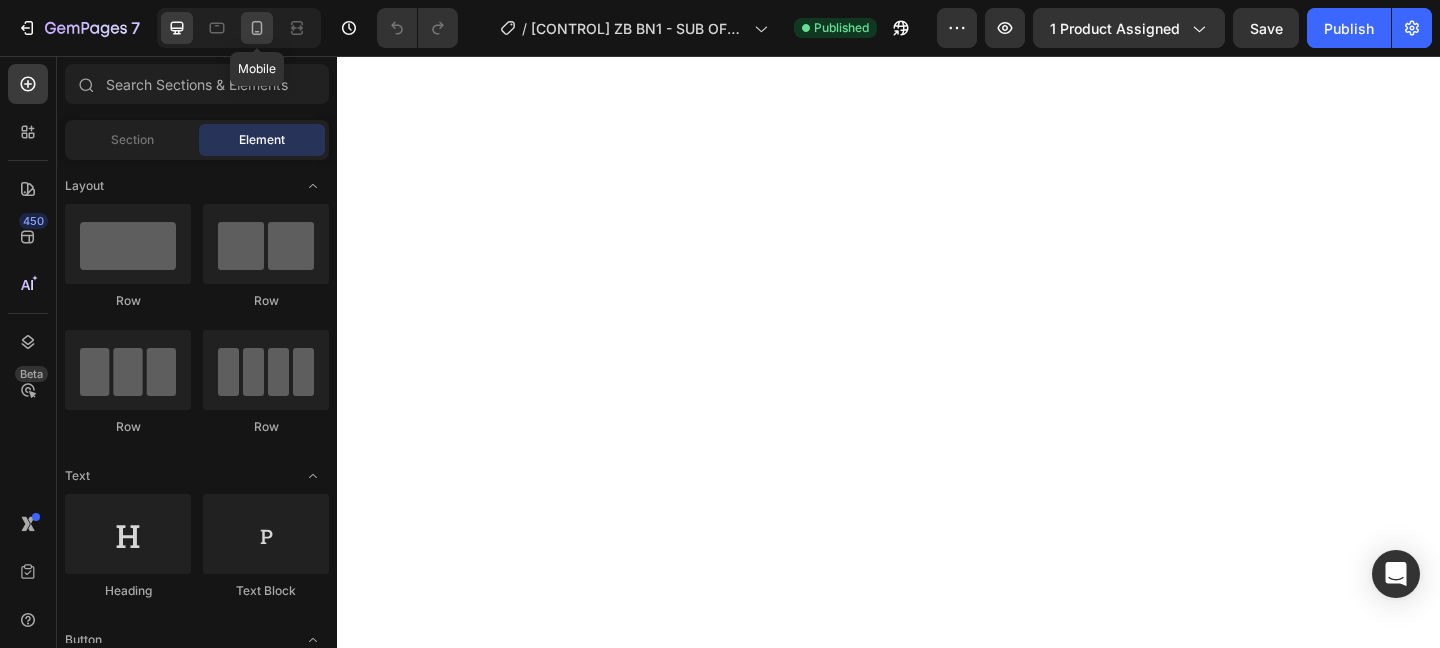 click 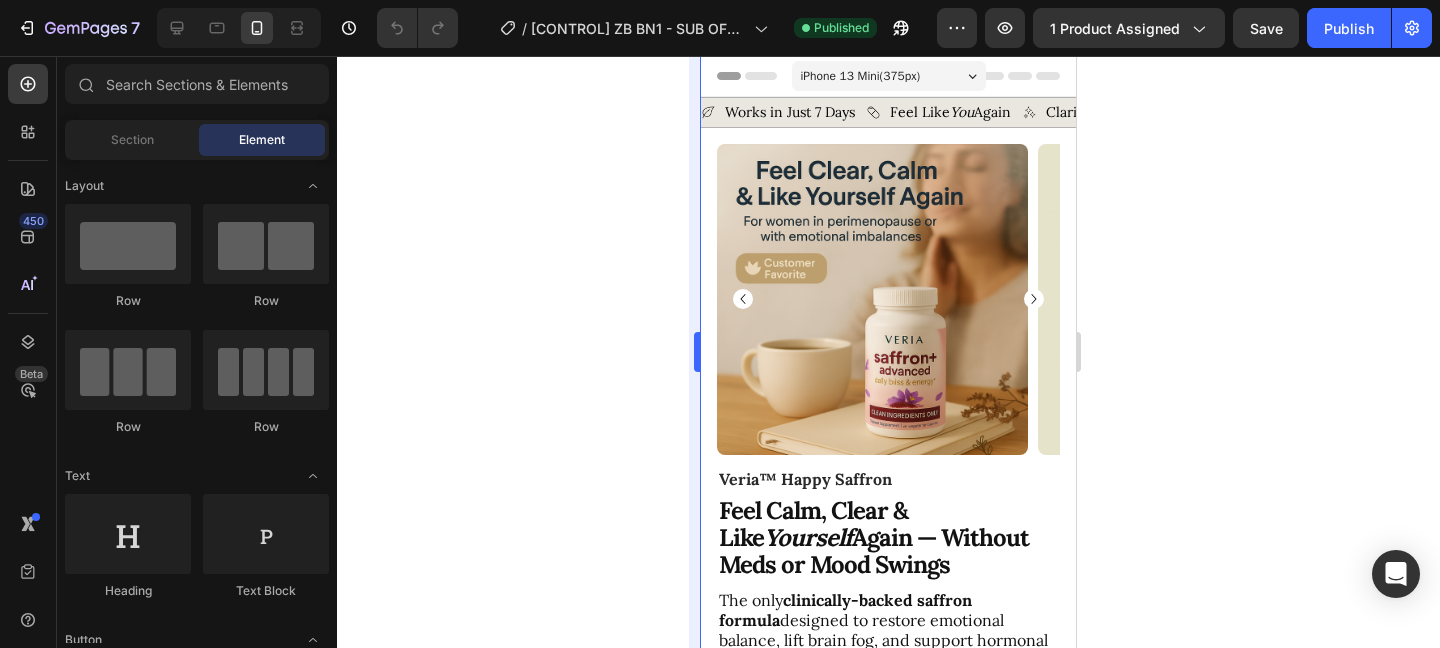 scroll, scrollTop: 0, scrollLeft: 0, axis: both 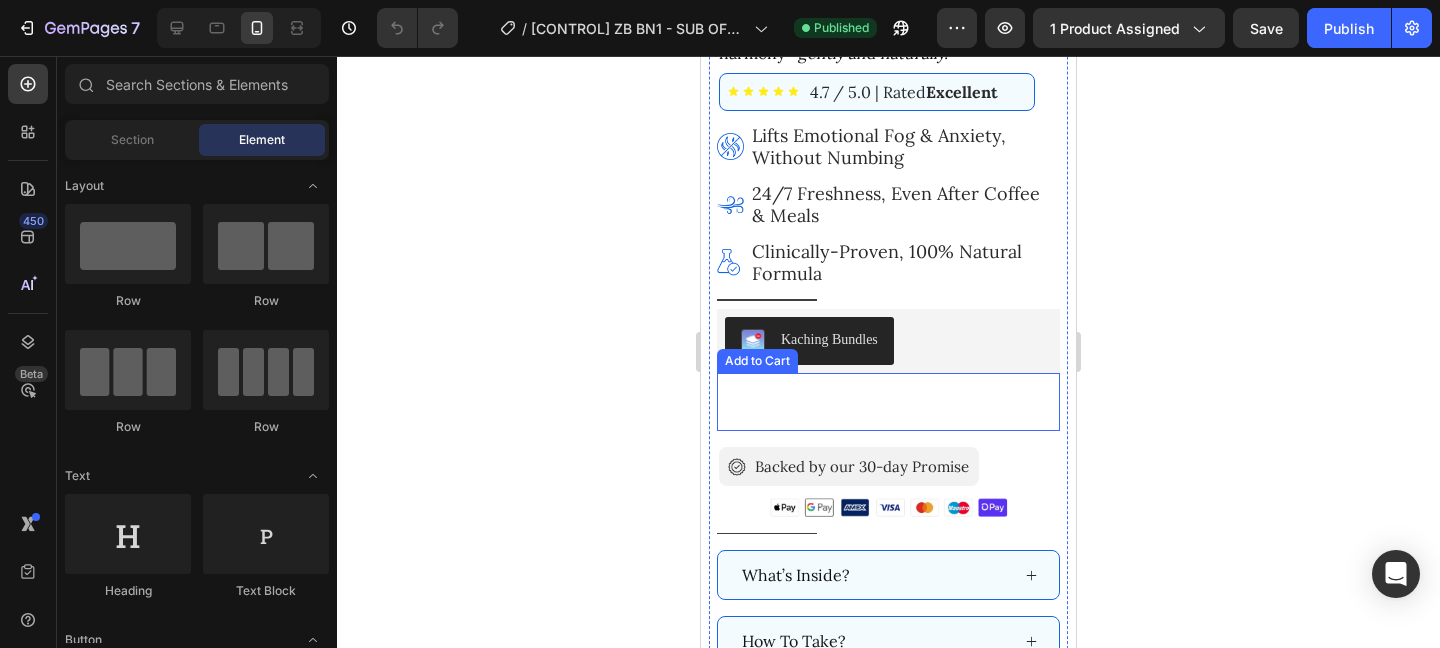 click on "Kaching Bundles" at bounding box center (888, 341) 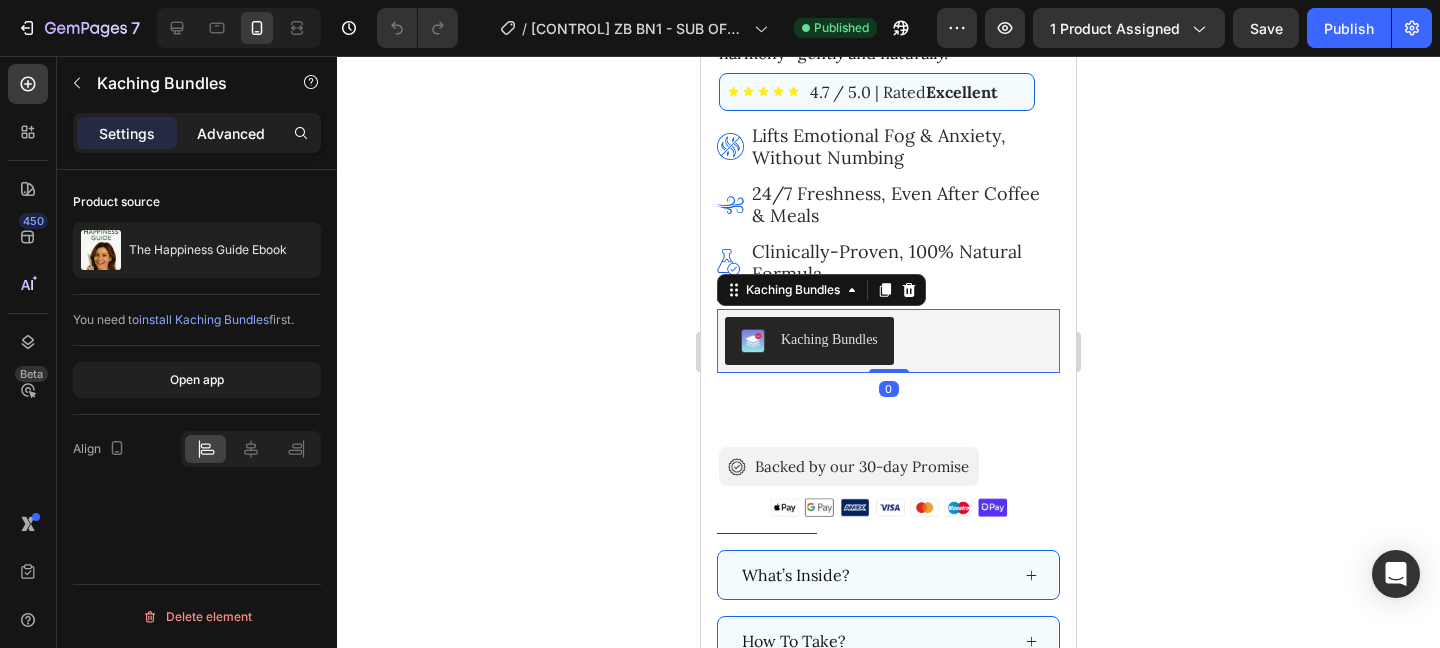 click on "Advanced" at bounding box center [231, 133] 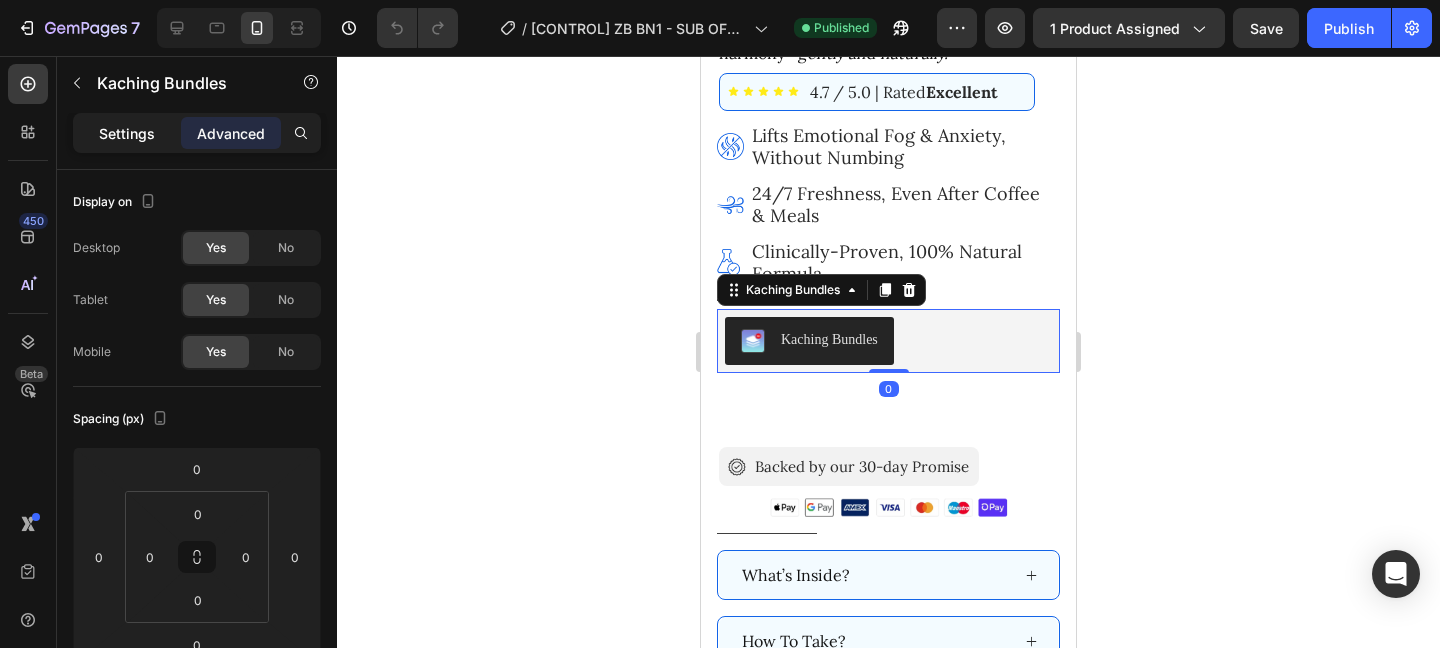 drag, startPoint x: 134, startPoint y: 128, endPoint x: 134, endPoint y: 280, distance: 152 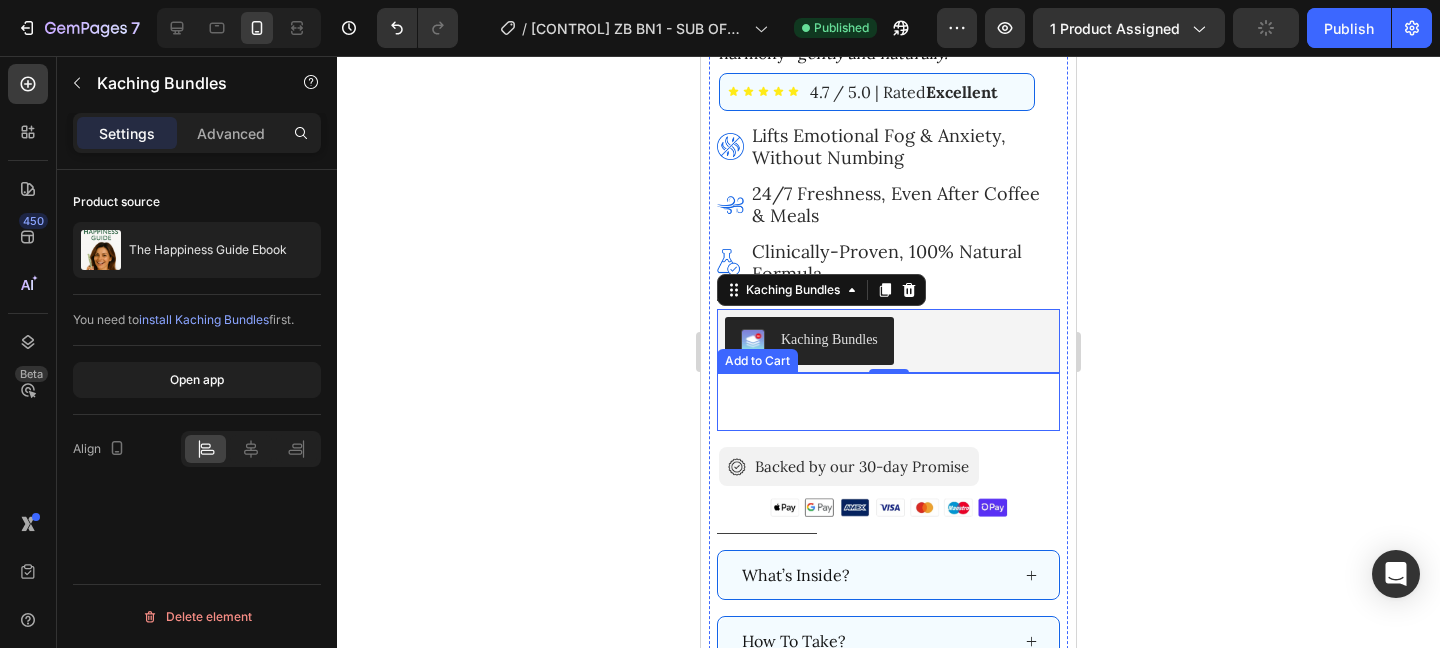 click on "Add To Cart" at bounding box center [888, 402] 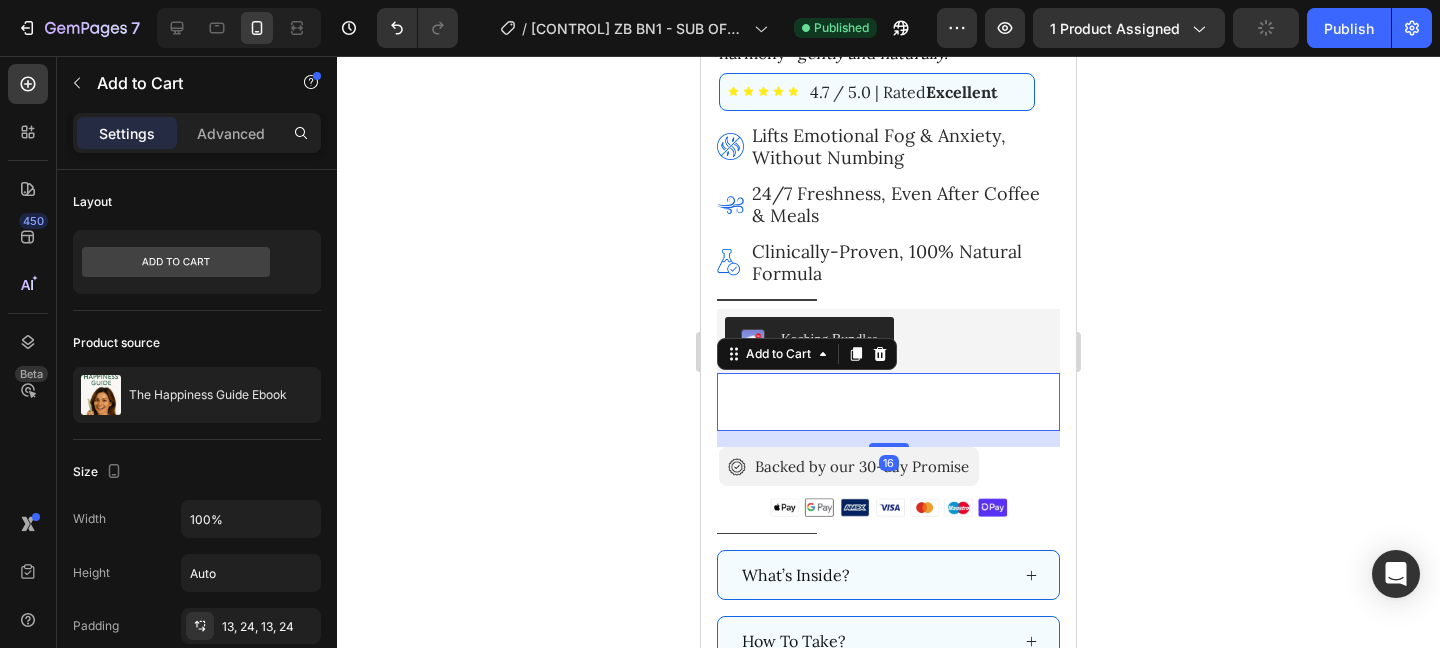 type 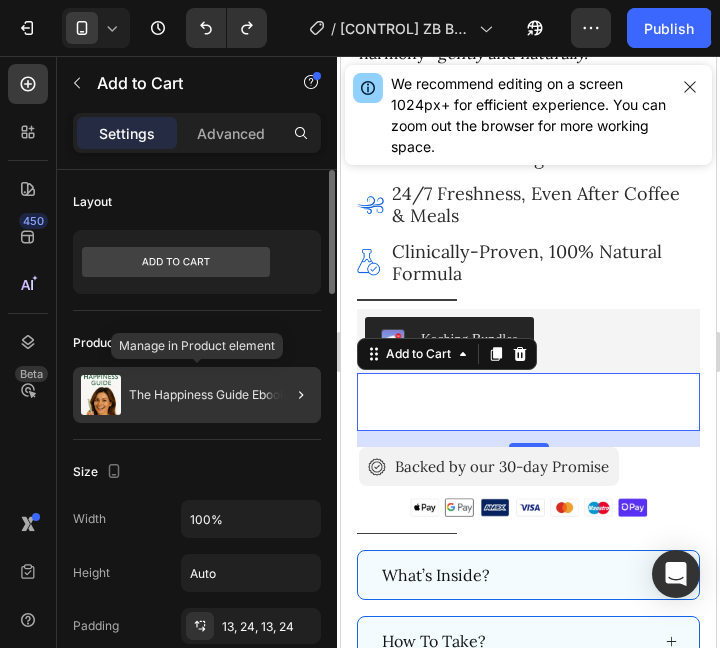 click on "The Happiness Guide Ebook" at bounding box center (208, 395) 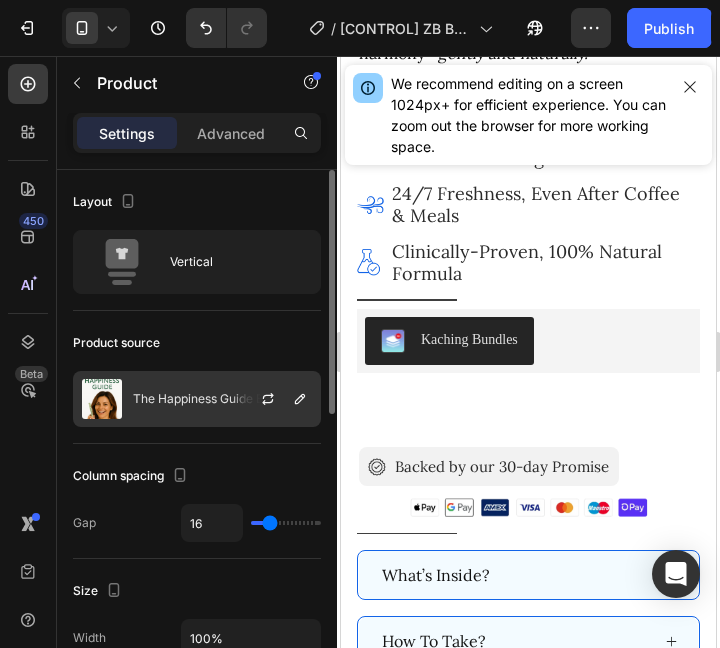 click on "The Happiness Guide Ebook" 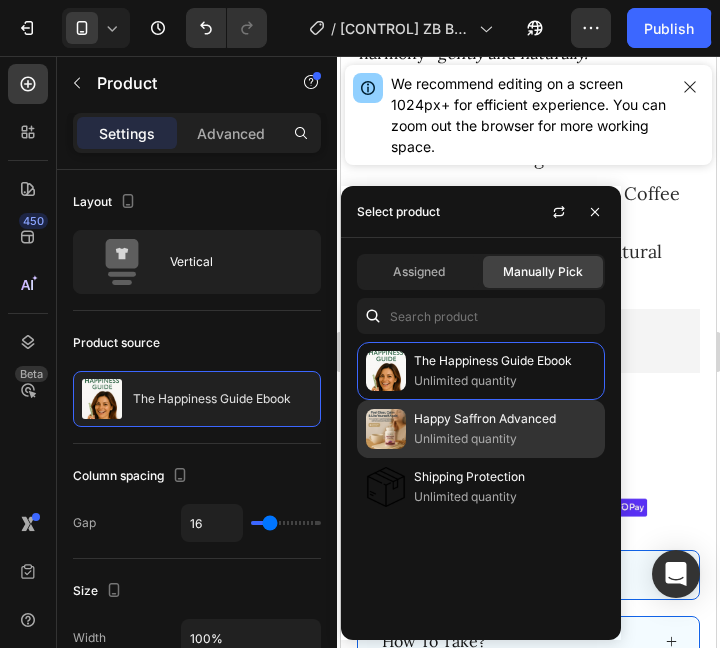 click on "Happy Saffron Advanced" at bounding box center (505, 419) 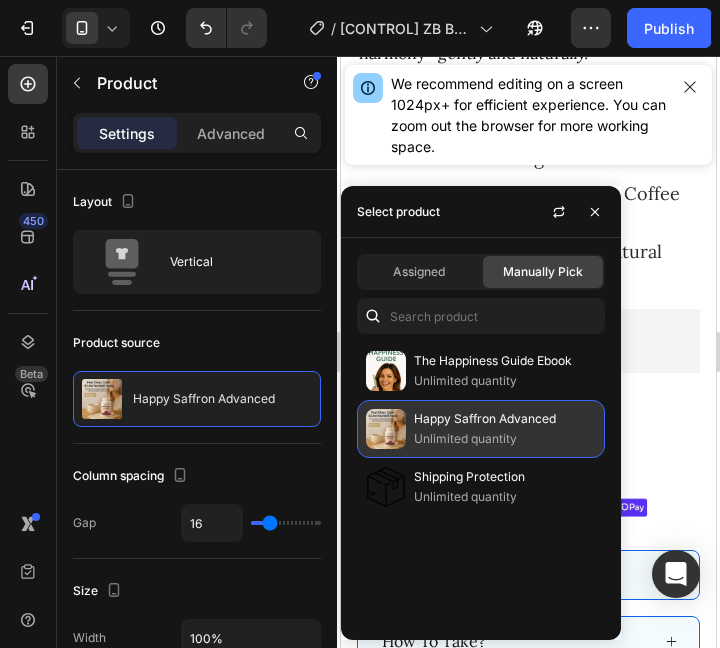 click on "Happy Saffron Advanced" at bounding box center [505, 419] 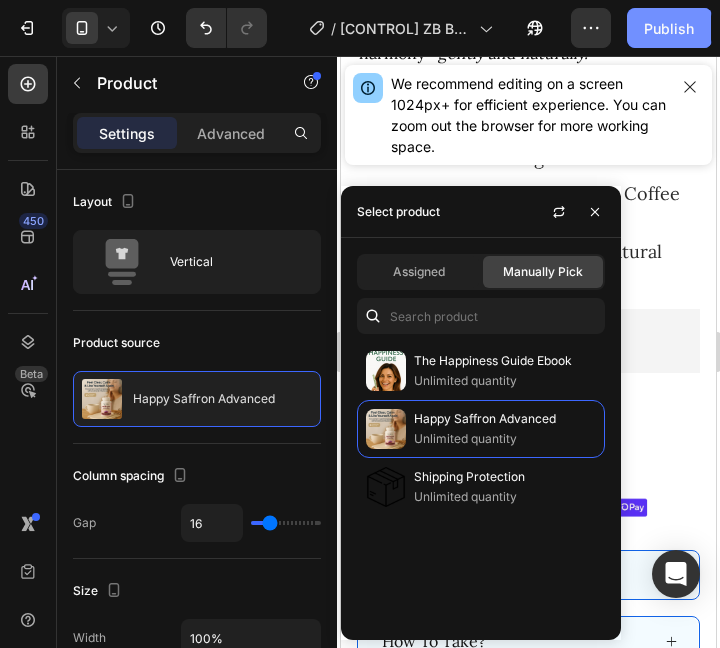 click on "Publish" 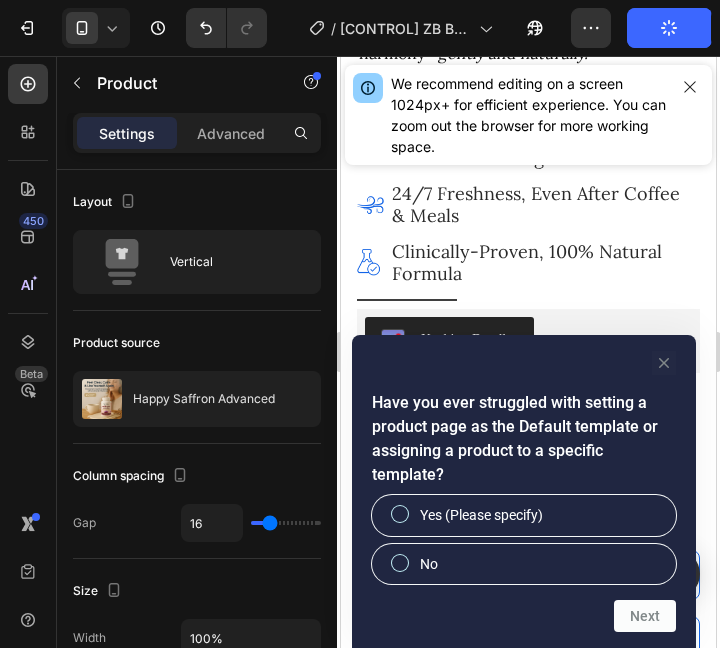 click 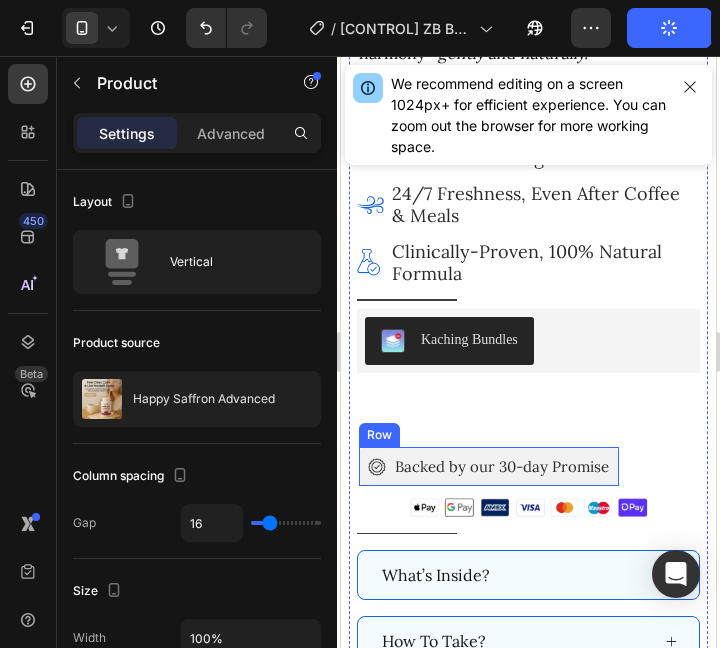 click on "Add To Cart" at bounding box center [528, 402] 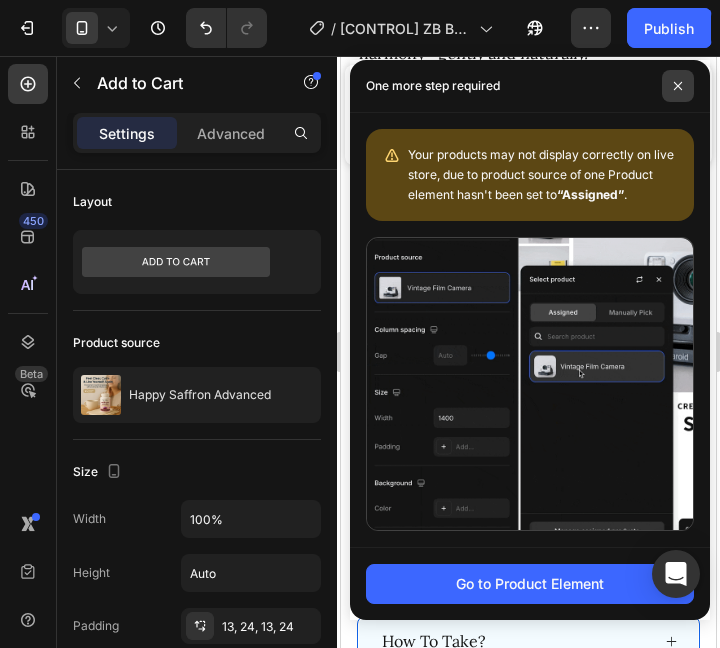 click at bounding box center [678, 86] 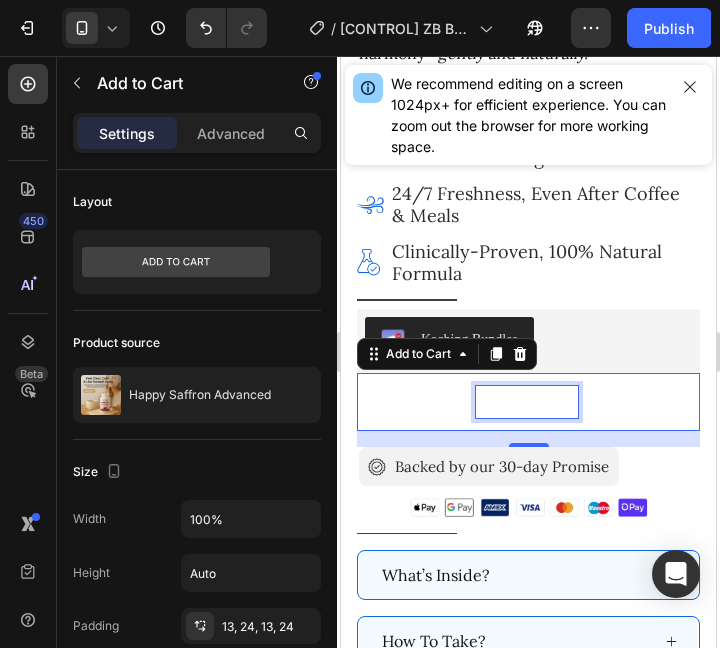 click on "Add To Cart" at bounding box center (527, 402) 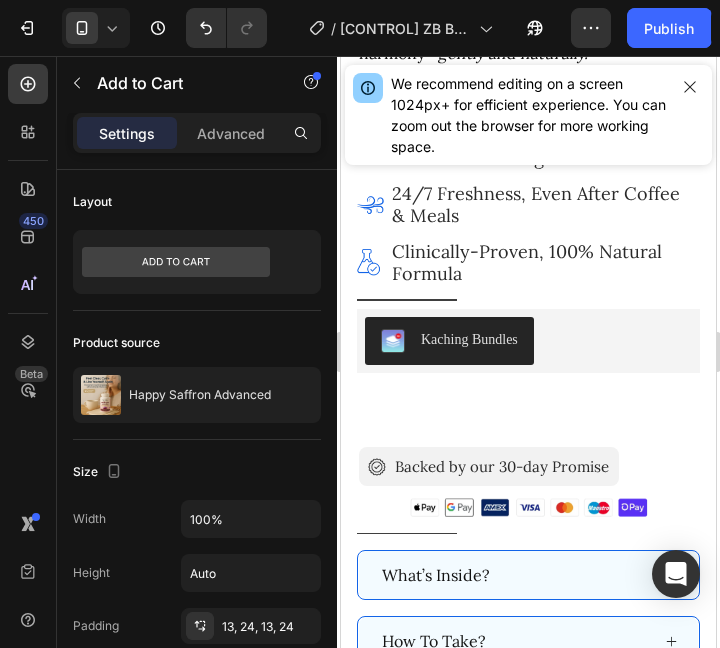 click on "Add To Cart" at bounding box center [528, 402] 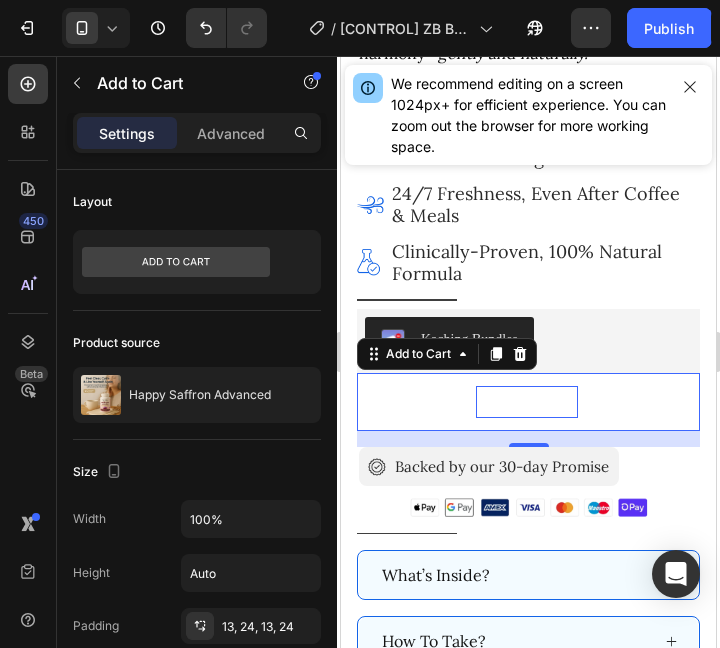 click on "Add To Cart" at bounding box center [527, 402] 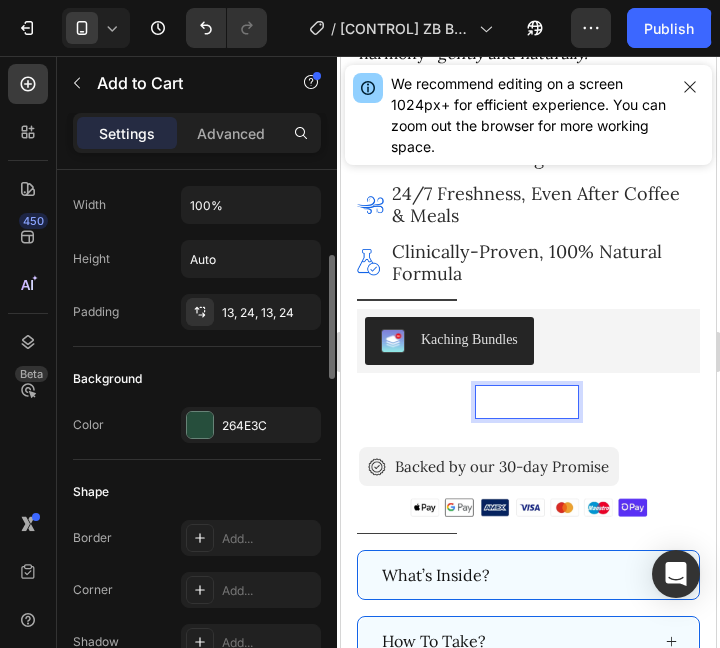 scroll, scrollTop: 336, scrollLeft: 0, axis: vertical 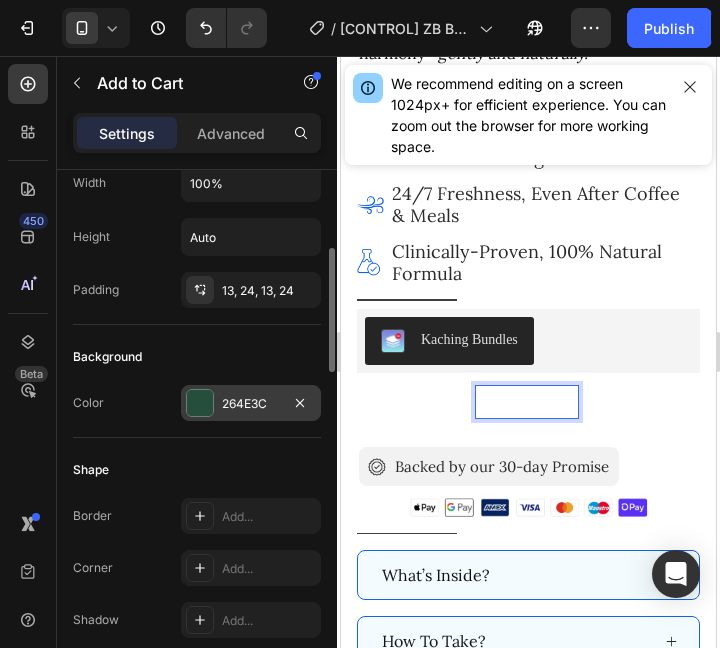 click on "264E3C" at bounding box center [251, 403] 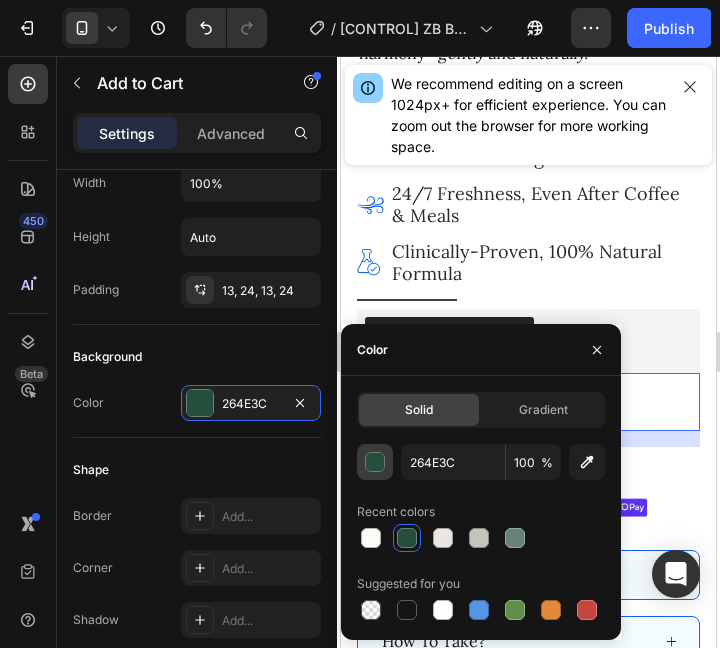 click at bounding box center [376, 463] 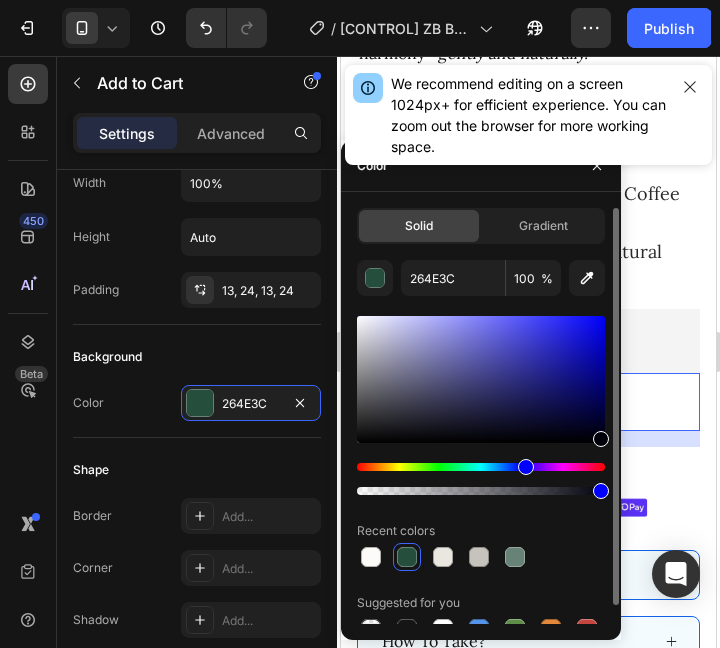 click at bounding box center [407, 557] 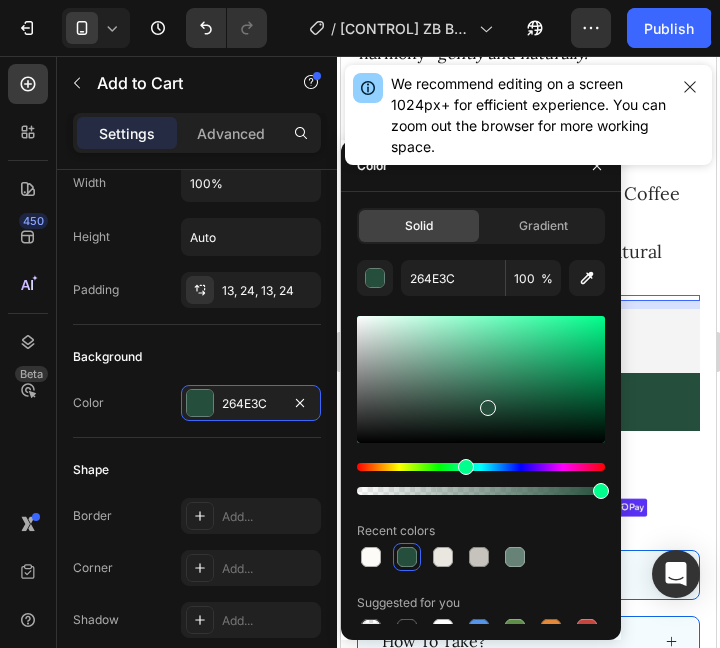 click on "Title Line   0" at bounding box center (528, 298) 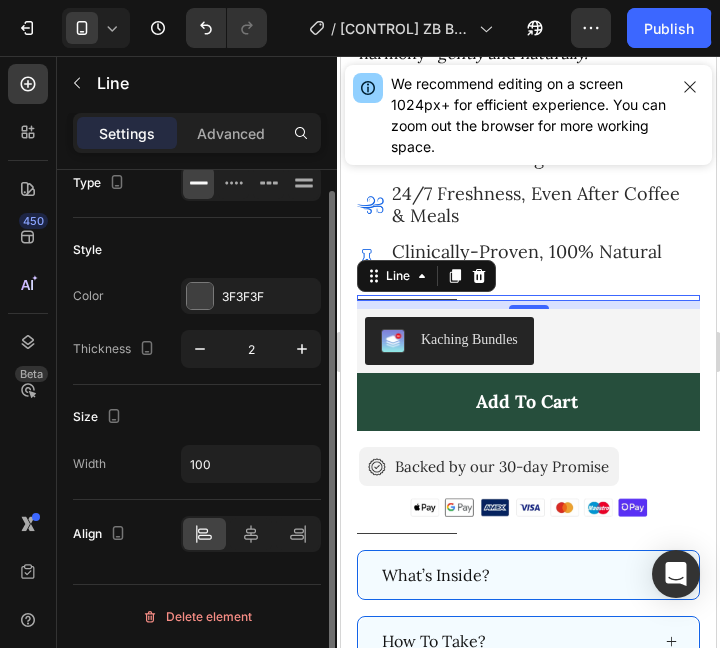 scroll, scrollTop: 0, scrollLeft: 0, axis: both 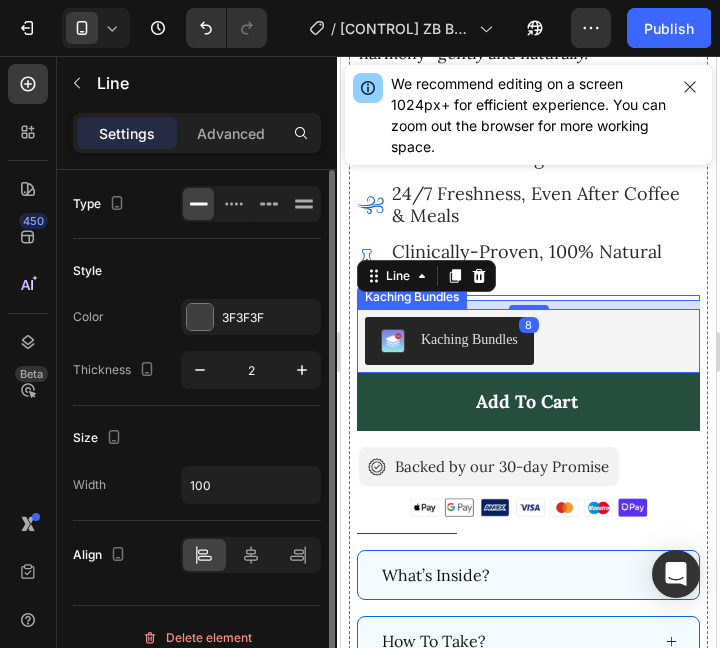 click on "Kaching Bundles" at bounding box center [528, 341] 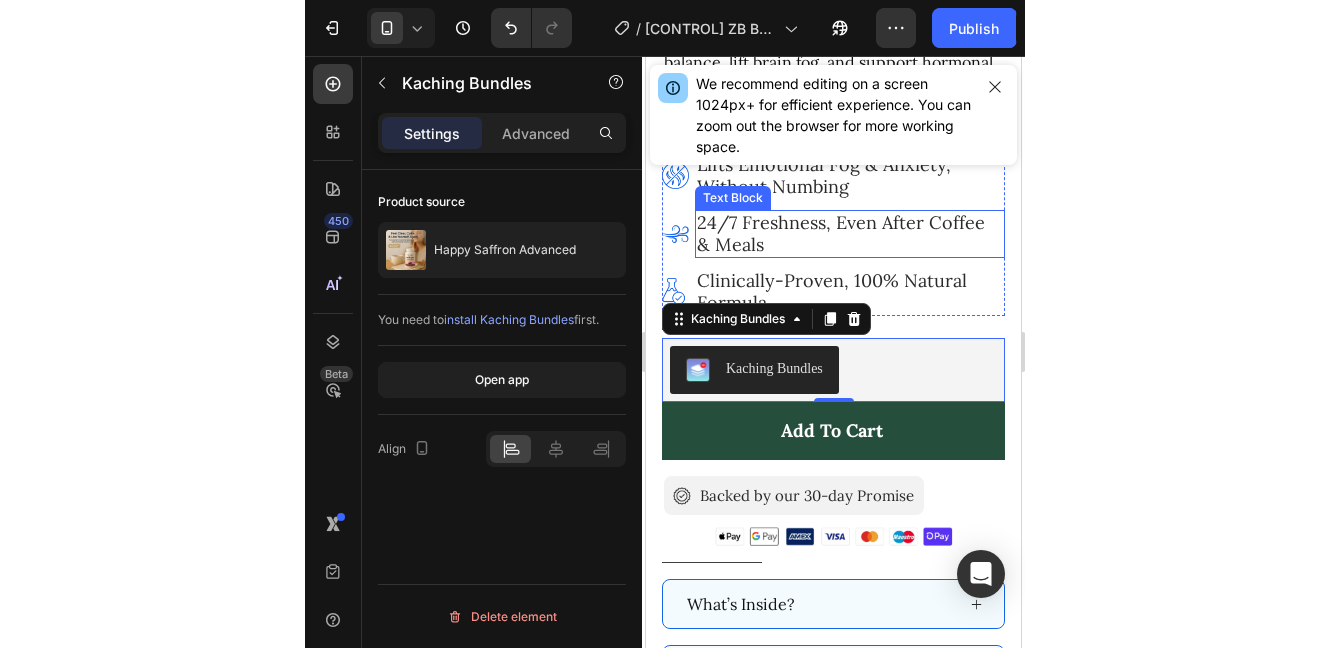 scroll, scrollTop: 558, scrollLeft: 0, axis: vertical 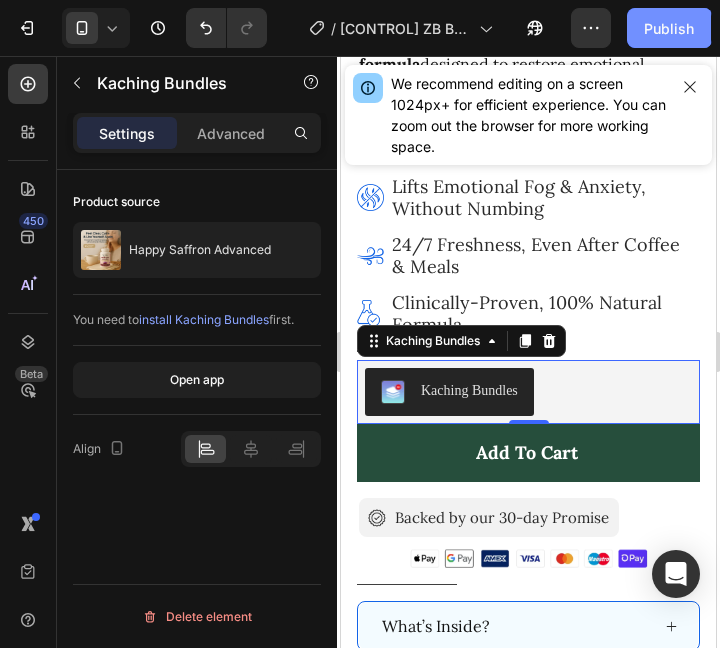 click on "Publish" at bounding box center [669, 28] 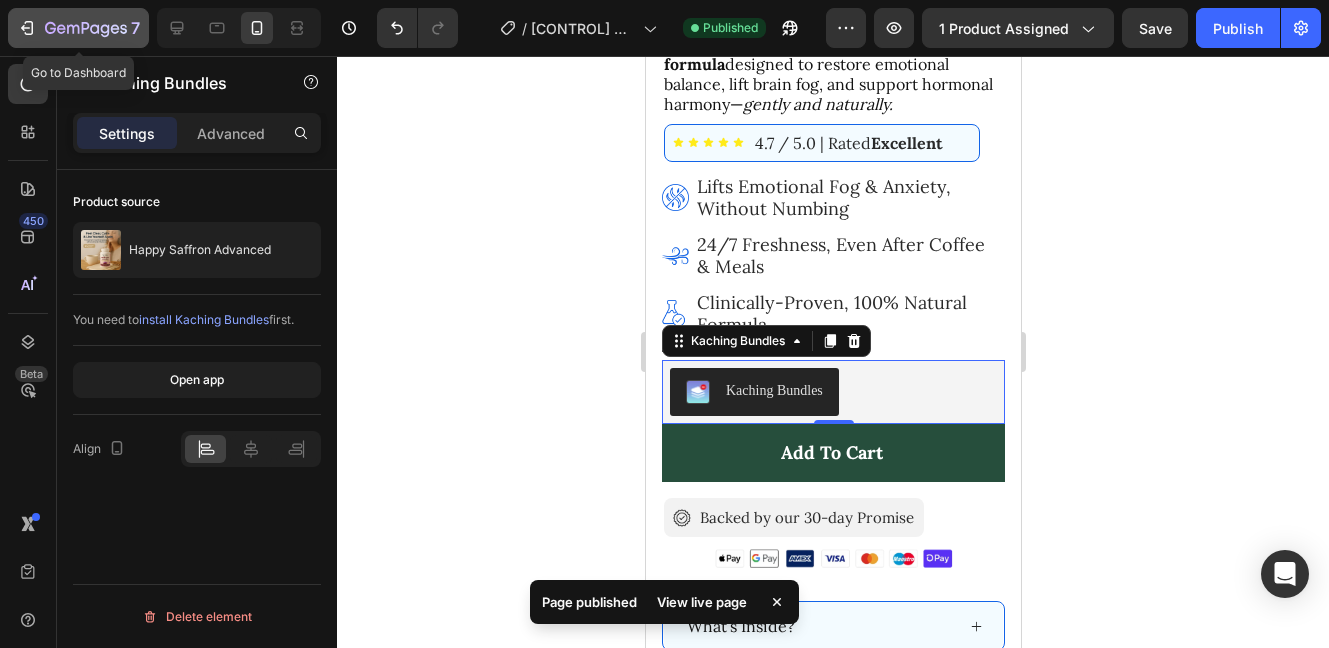 click on "7" 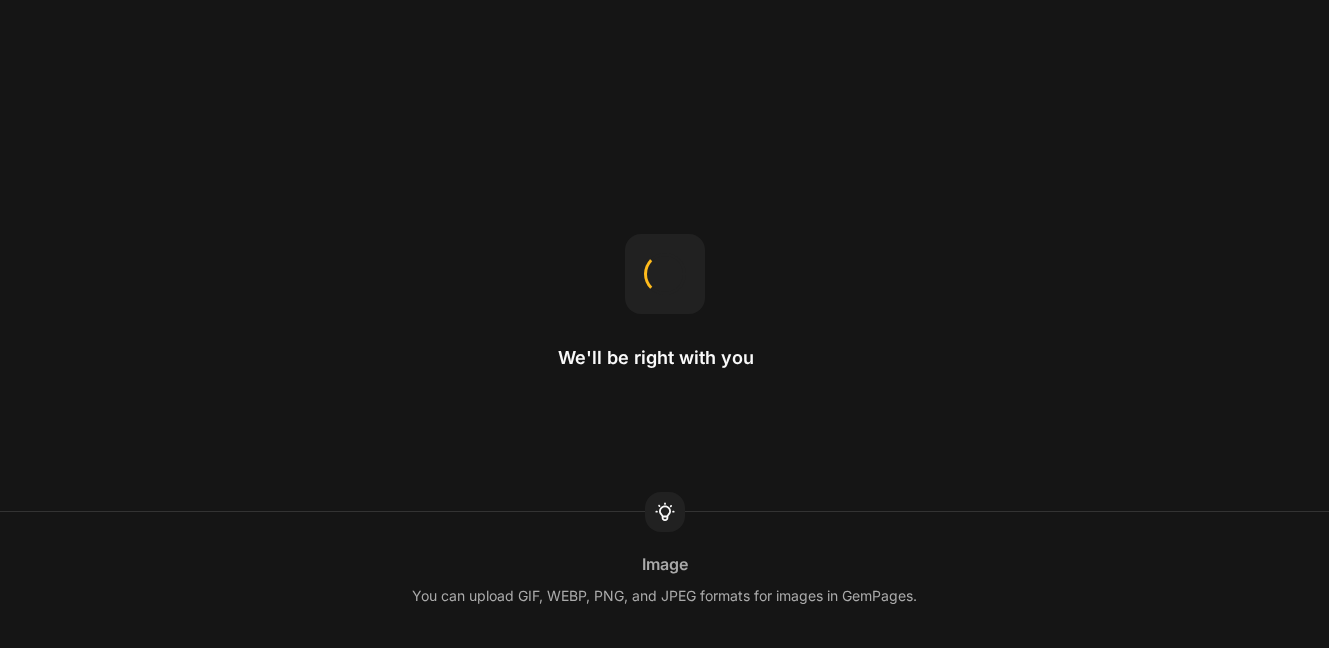 scroll, scrollTop: 0, scrollLeft: 0, axis: both 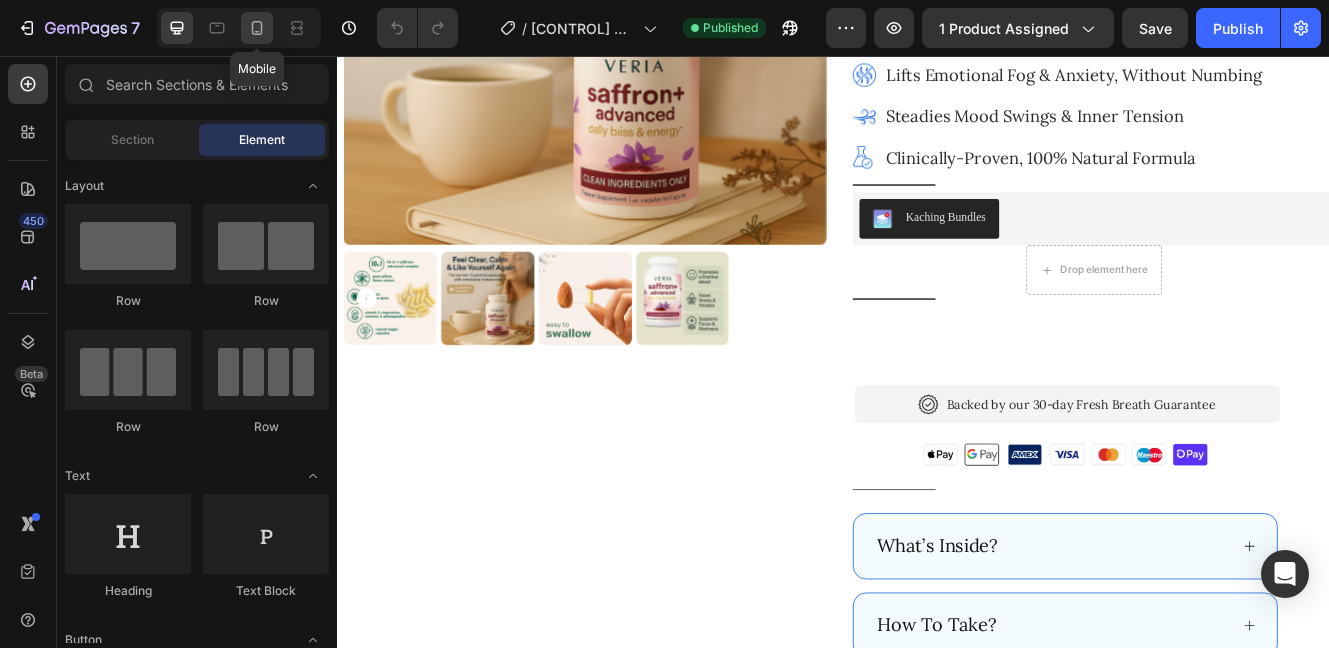 click 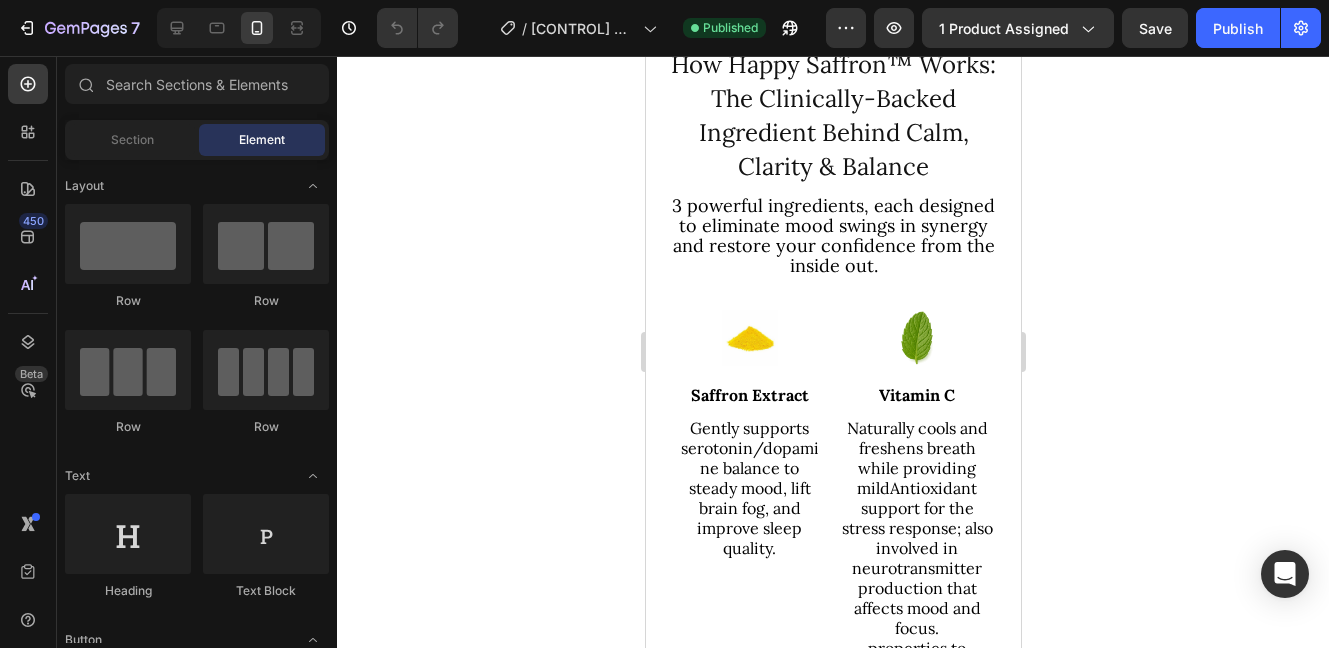 scroll, scrollTop: 3399, scrollLeft: 0, axis: vertical 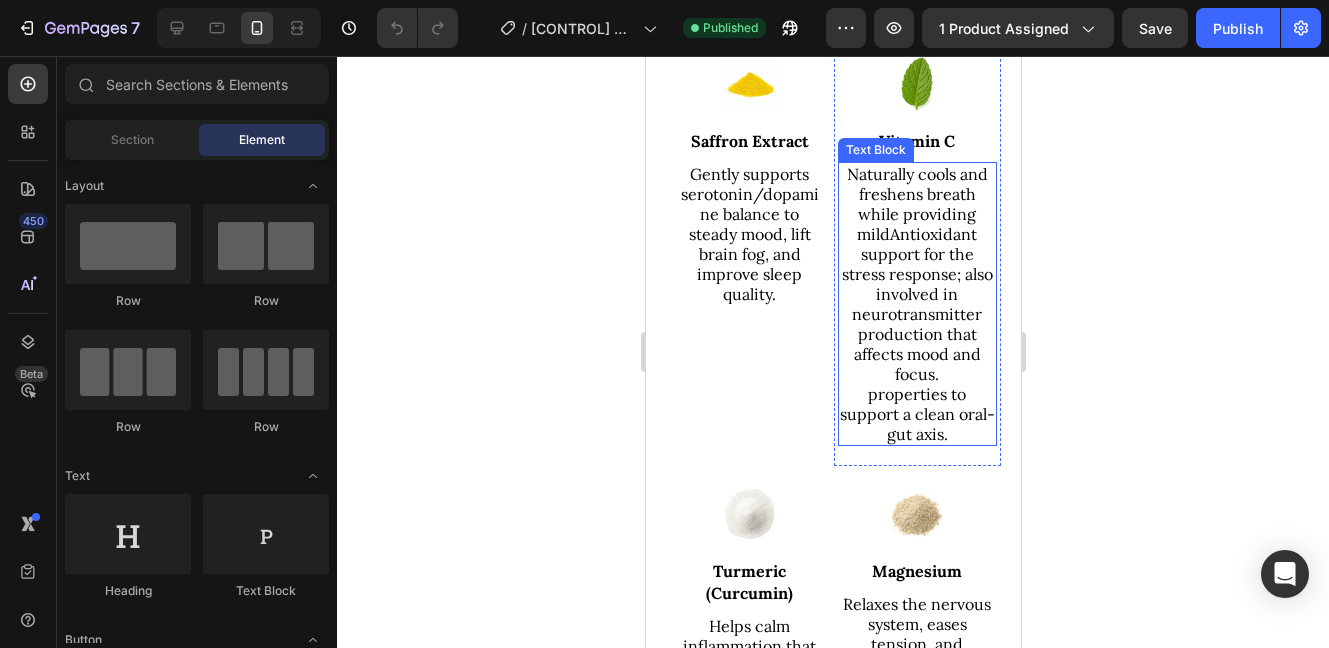 click on "Naturally cools and freshens breath while providing mild" at bounding box center (916, 204) 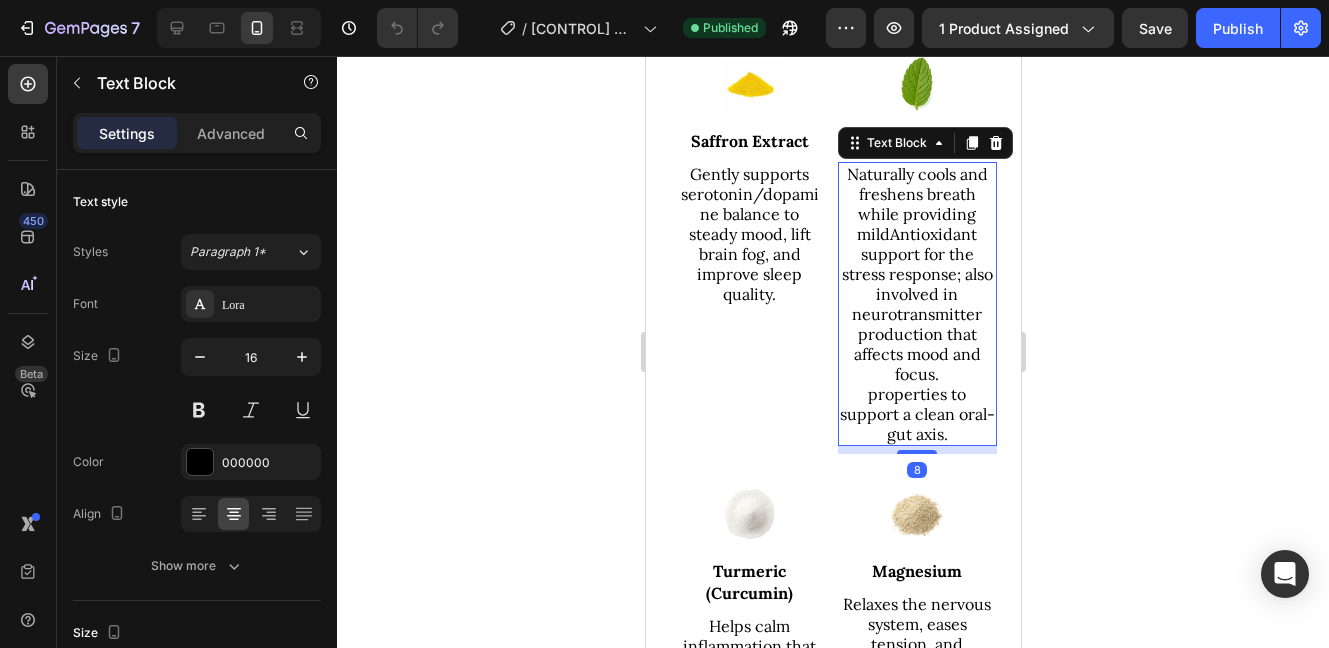 click on "Naturally cools and freshens breath while providing mild  Antioxidant support for the stress response; also involved in neurotransmitter production that affects mood and focus." at bounding box center [917, 274] 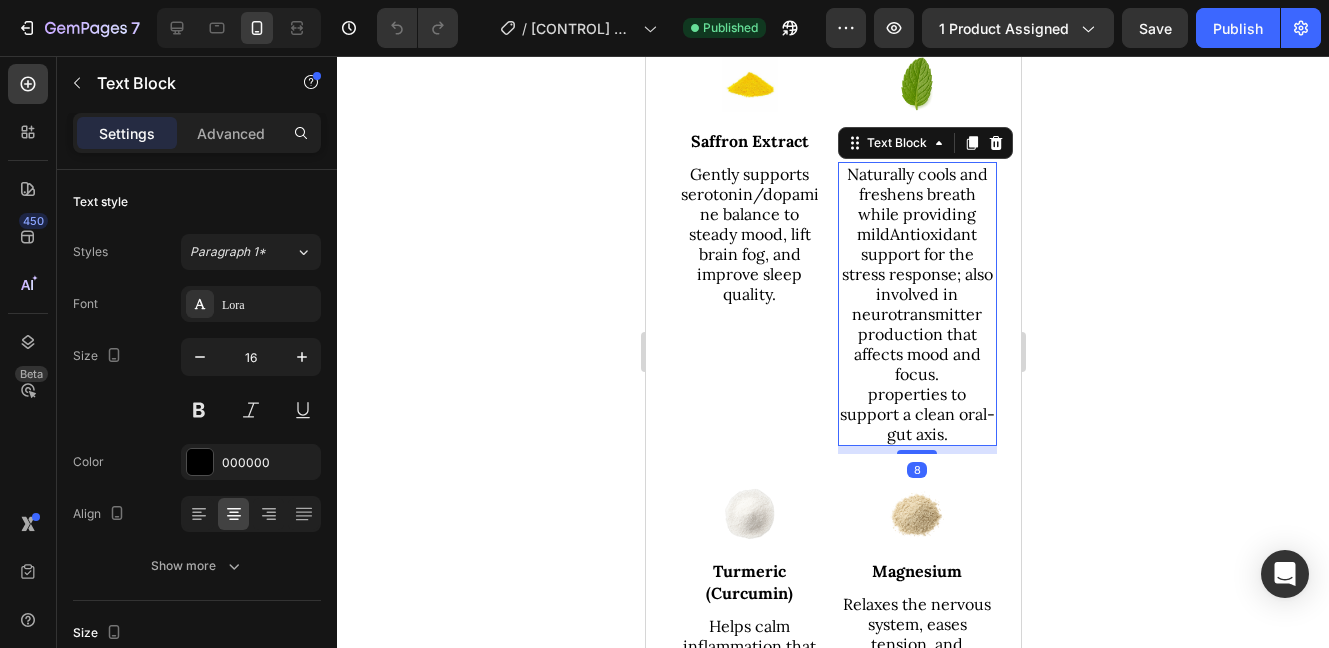 click on "Naturally cools and freshens breath while providing mild  Antioxidant support for the stress response; also involved in neurotransmitter production that affects mood and focus." at bounding box center [917, 274] 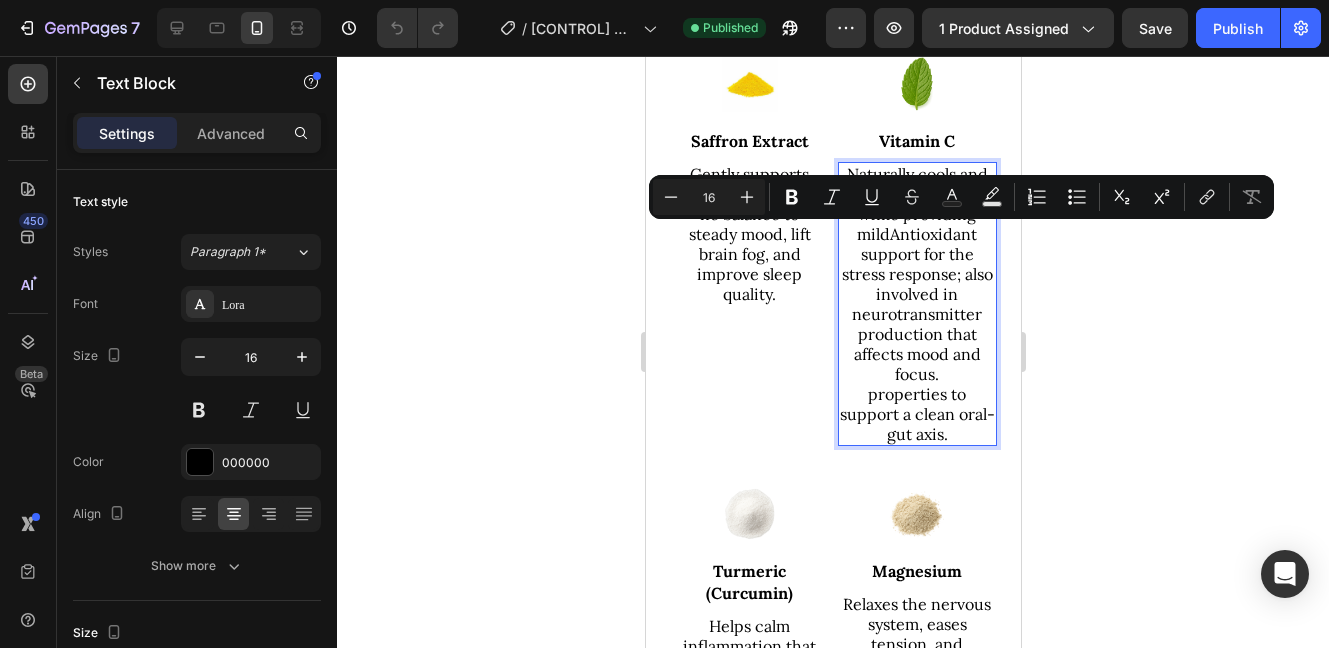 click on "Naturally cools and freshens breath while providing mild  Antioxidant support for the stress response; also involved in neurotransmitter production that affects mood and focus." at bounding box center [917, 274] 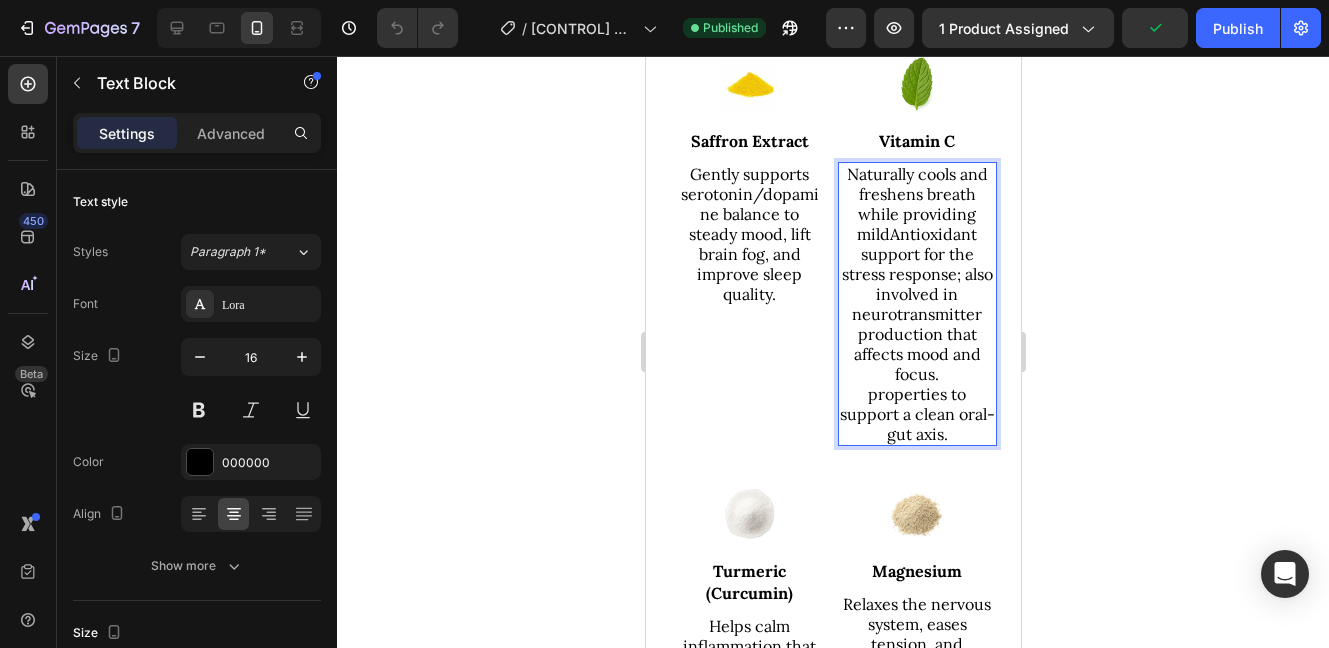 drag, startPoint x: 968, startPoint y: 440, endPoint x: 943, endPoint y: 338, distance: 105.01904 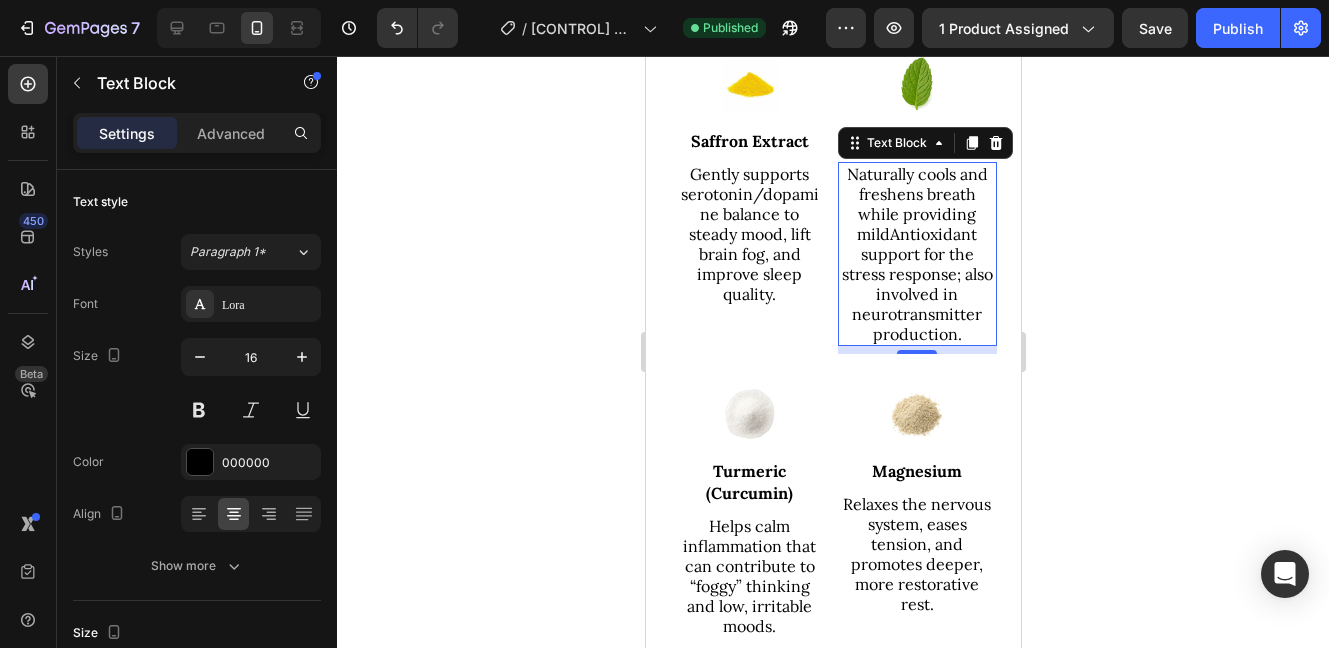 click 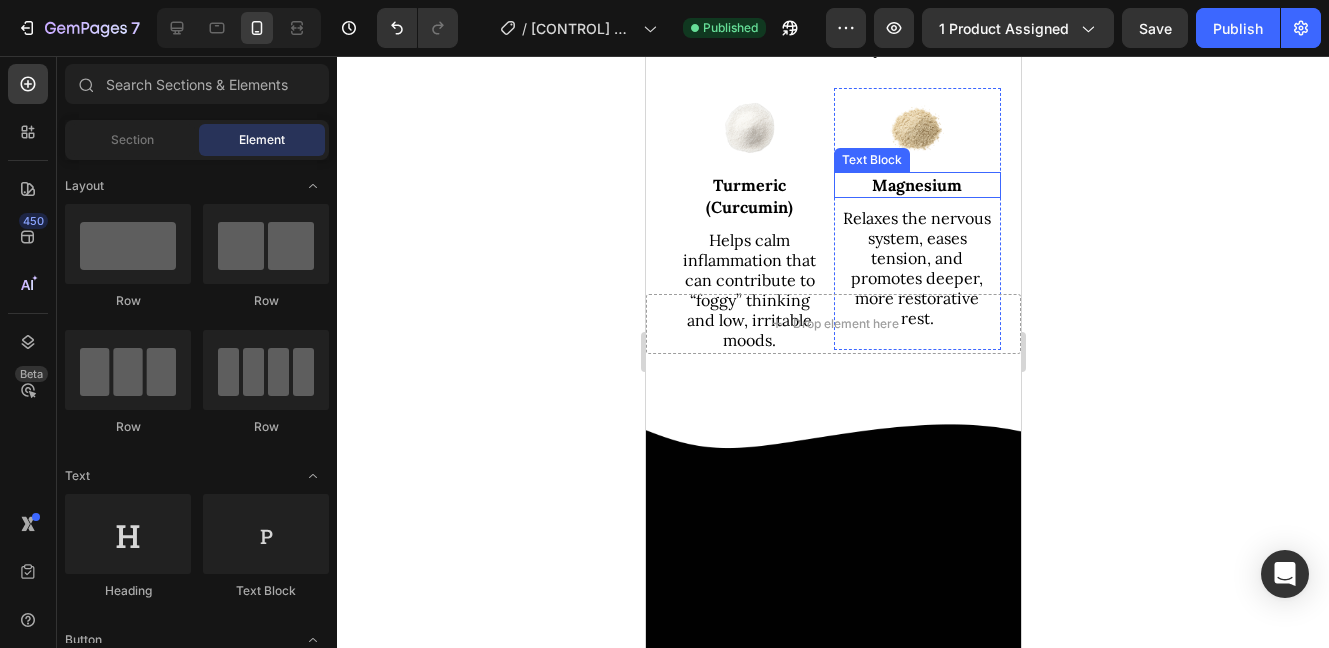 scroll, scrollTop: 3766, scrollLeft: 0, axis: vertical 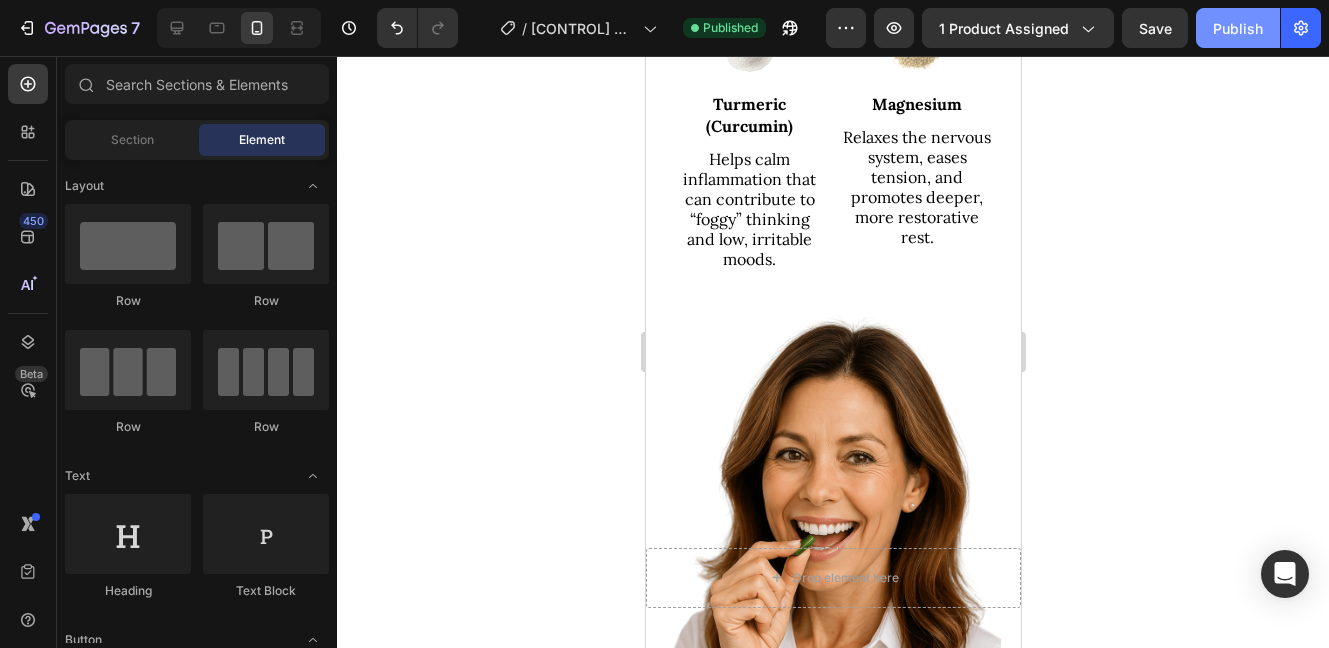 click on "Publish" at bounding box center [1238, 28] 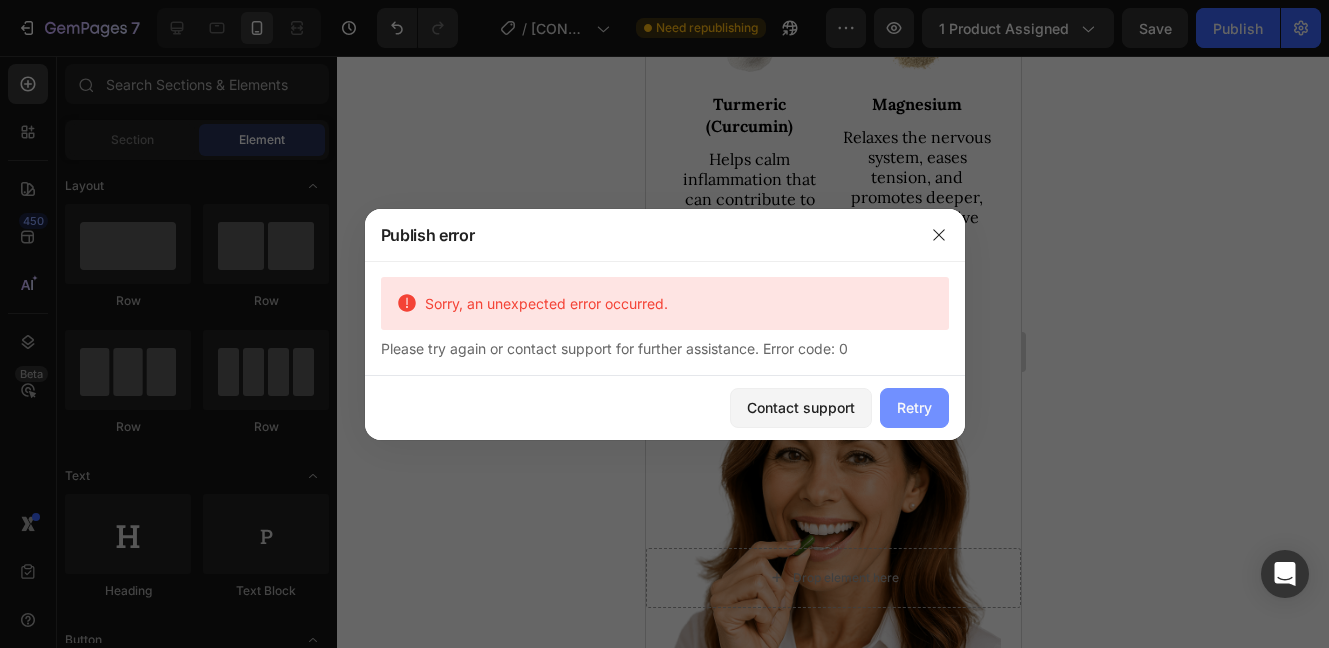 click on "Retry" at bounding box center (914, 407) 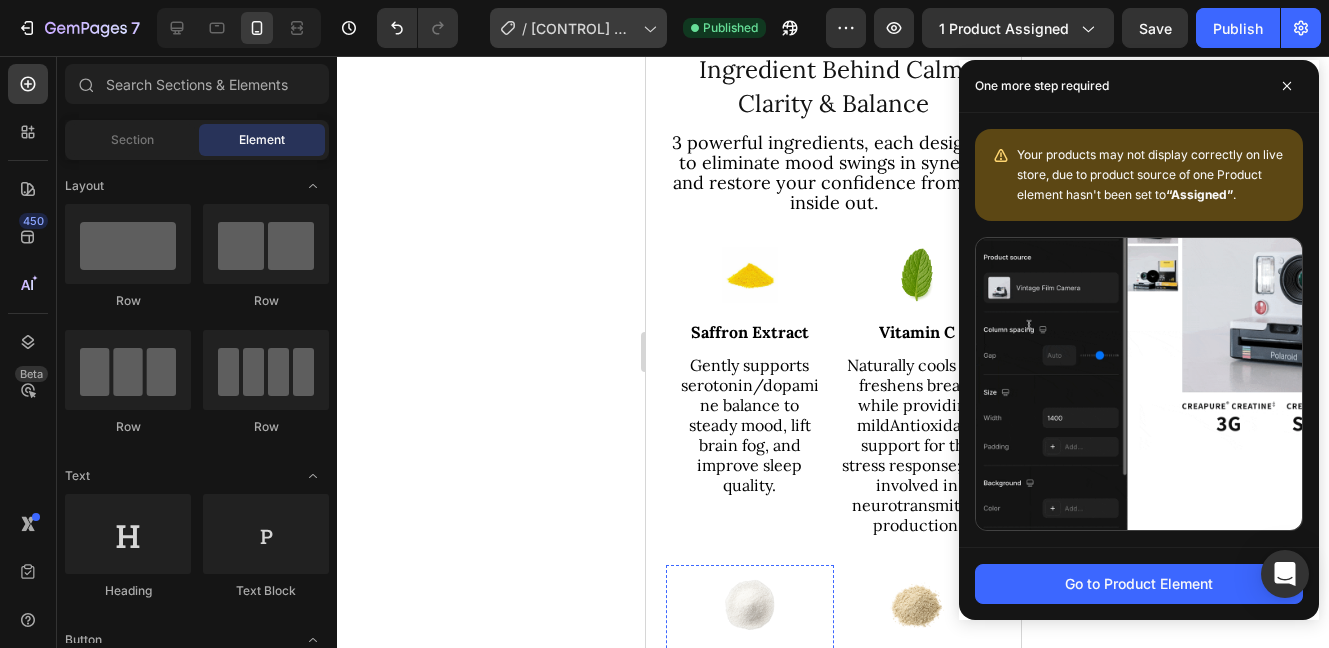 scroll, scrollTop: 2516, scrollLeft: 0, axis: vertical 